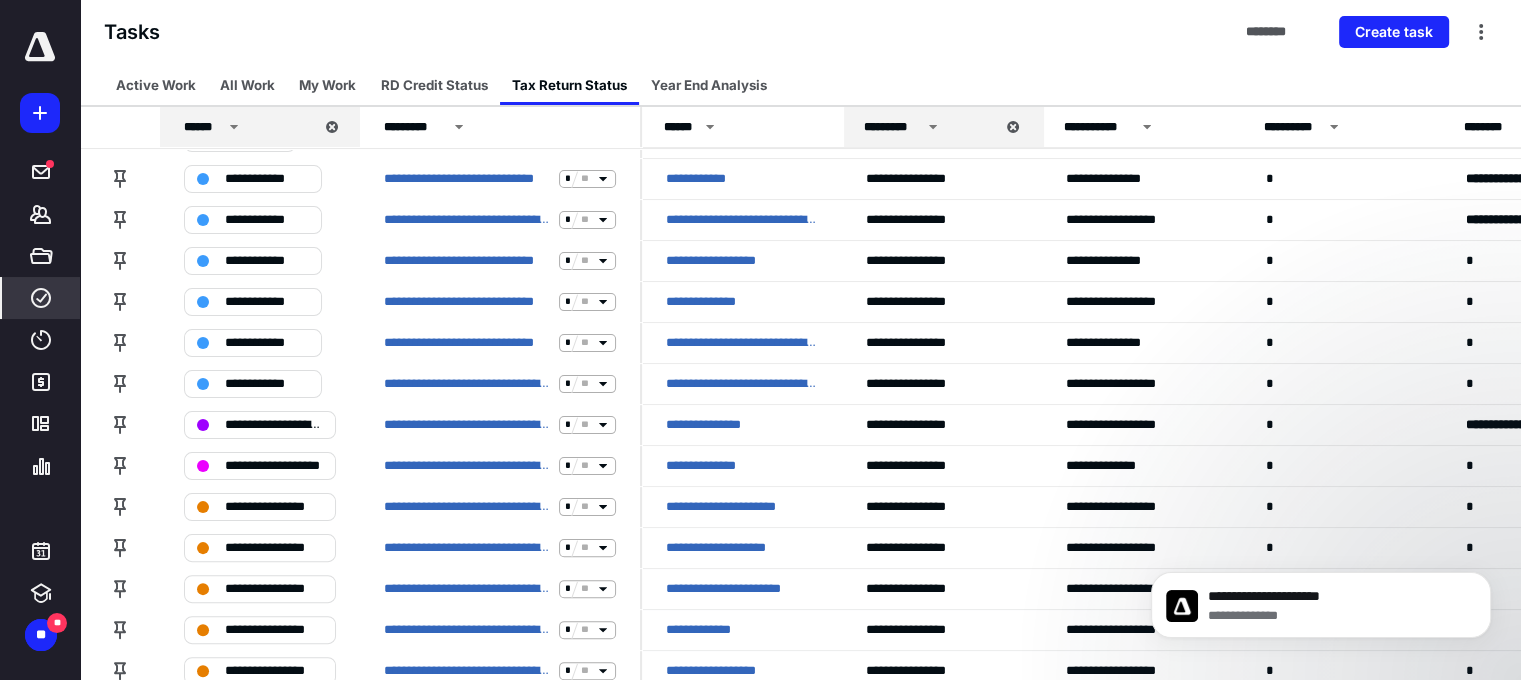 scroll, scrollTop: 0, scrollLeft: 0, axis: both 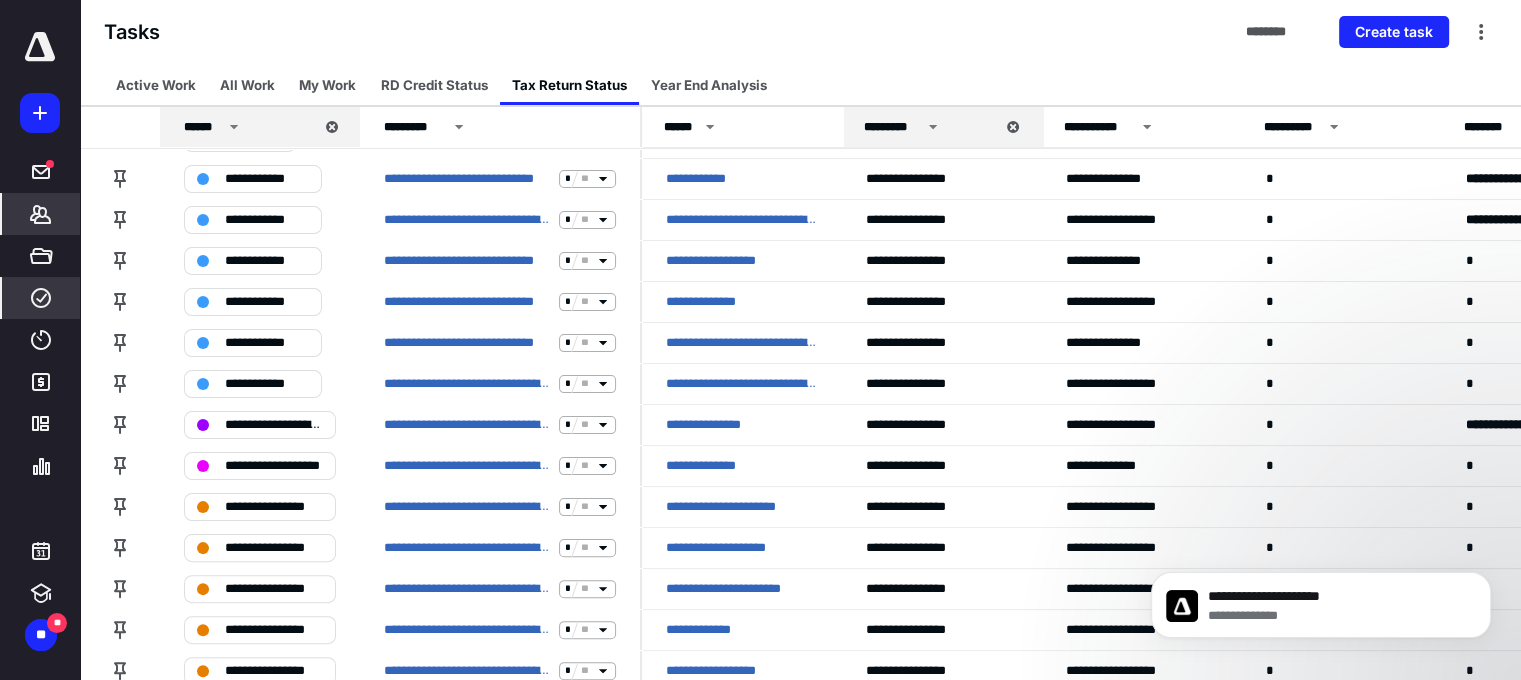 click 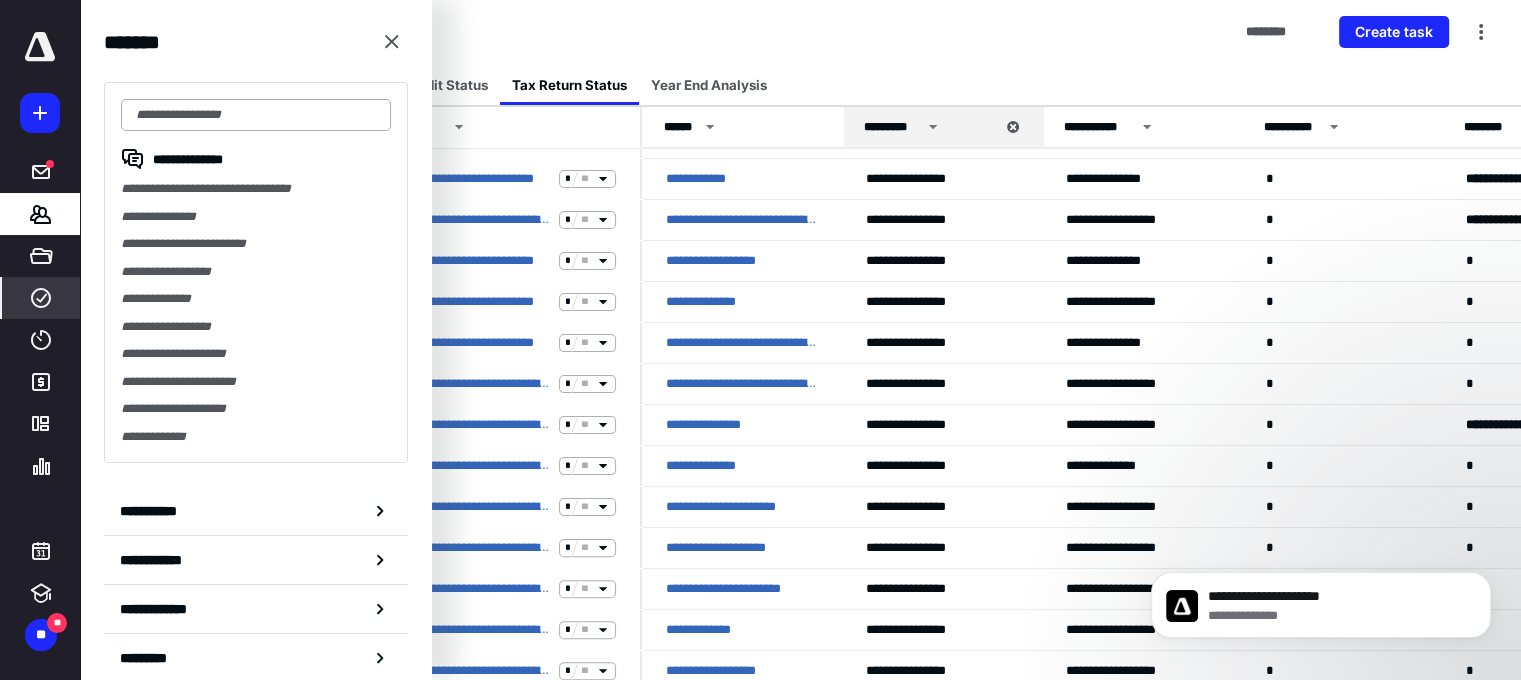 click at bounding box center (256, 115) 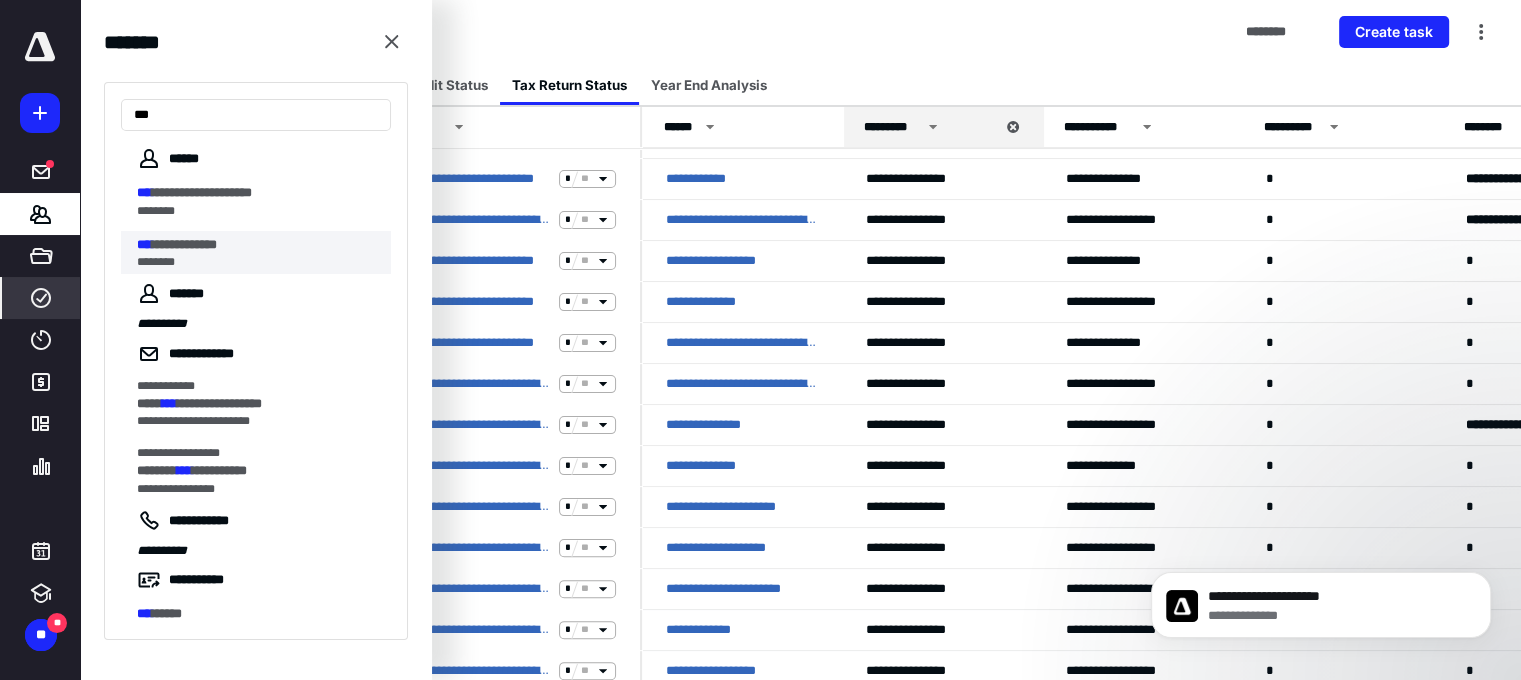 type on "***" 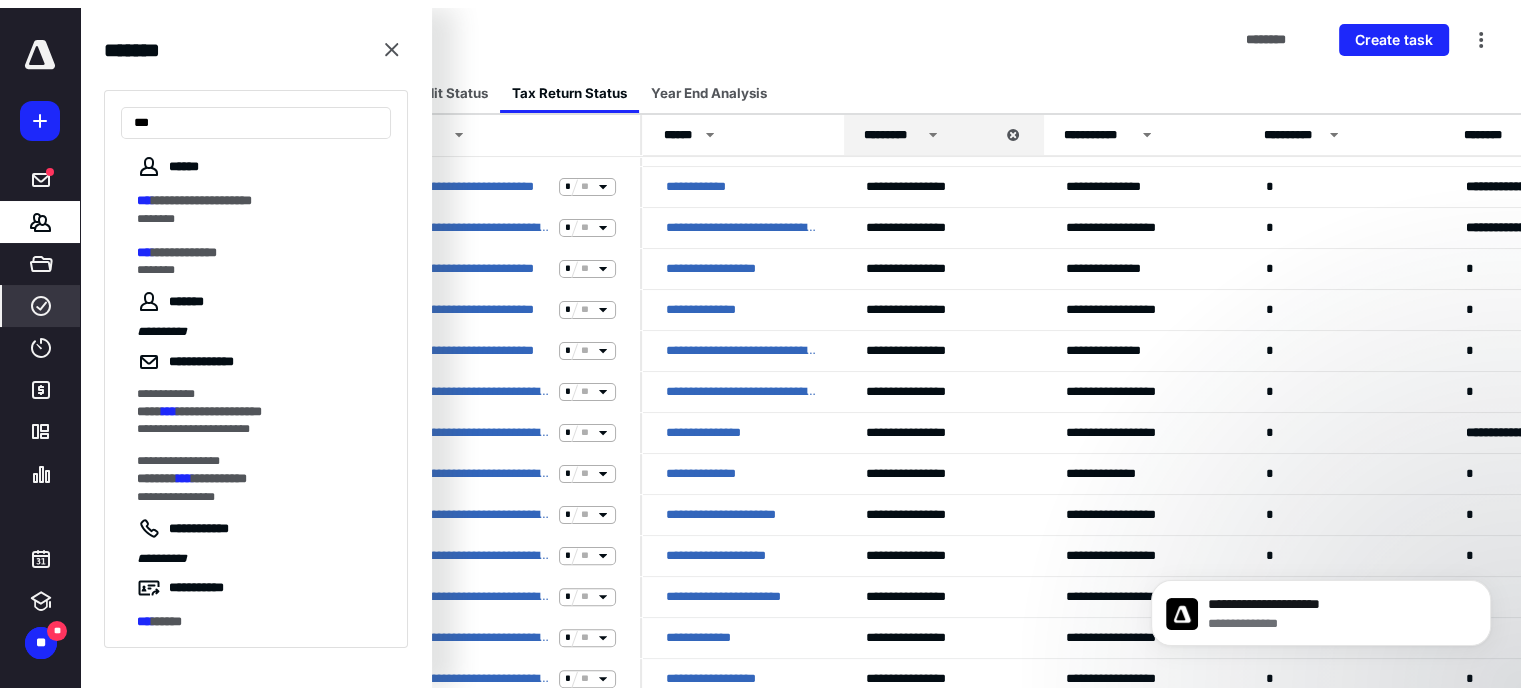 scroll, scrollTop: 0, scrollLeft: 0, axis: both 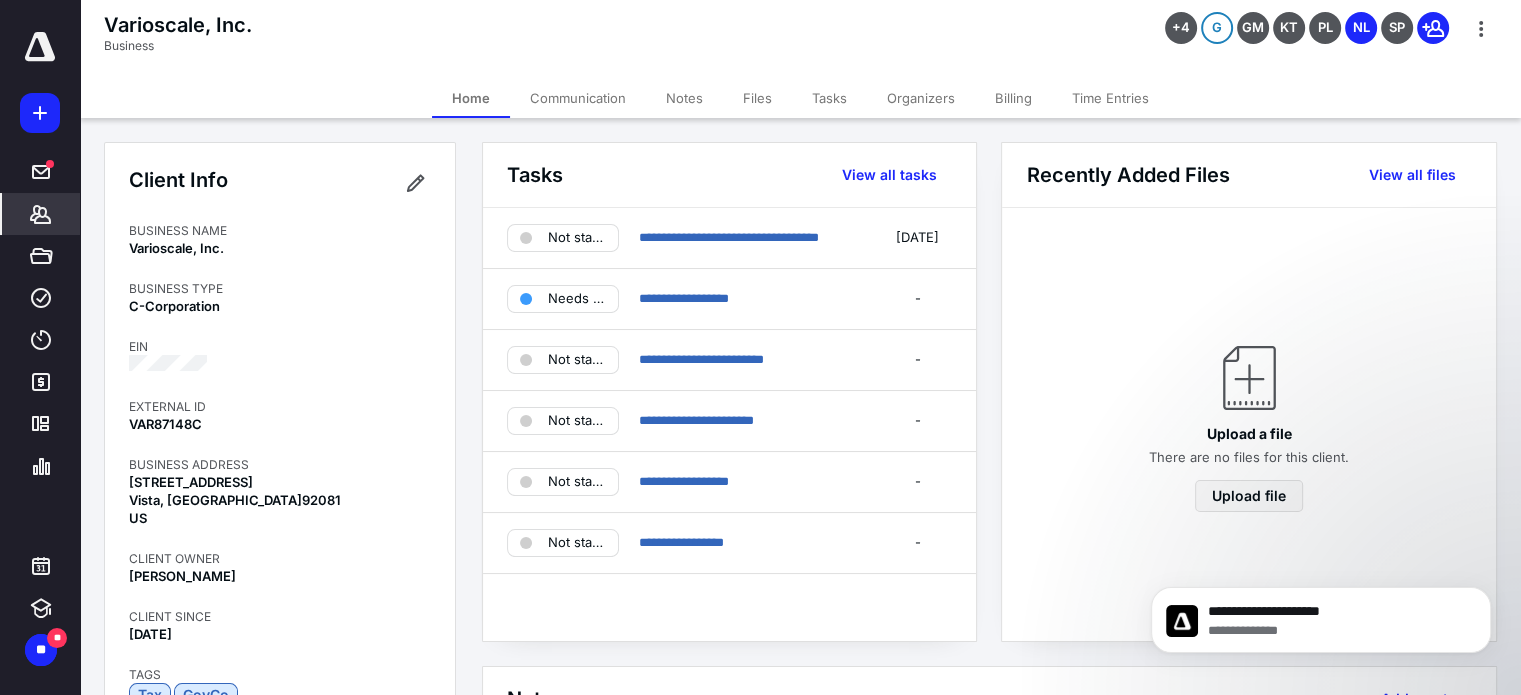 click on "Upload a file There are no files for this client. Upload file" at bounding box center [1248, 424] 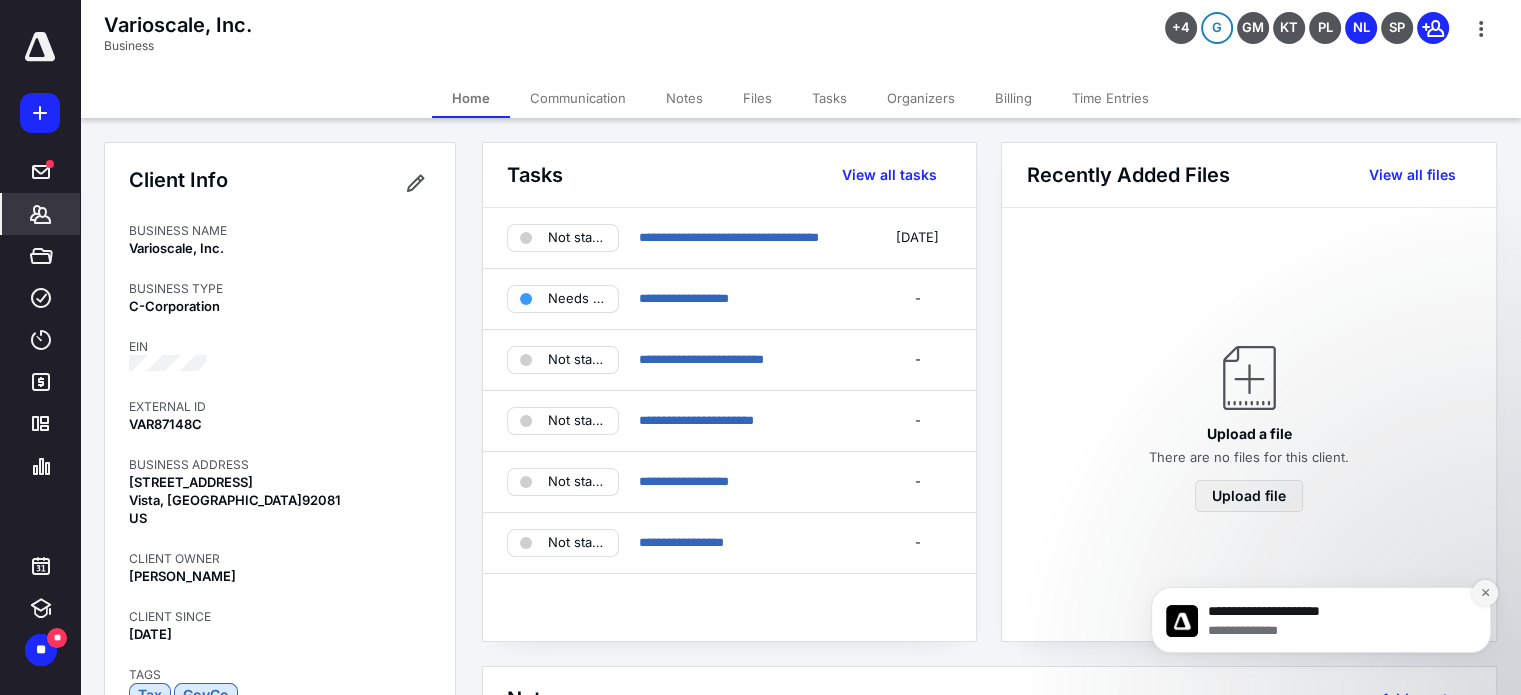 click 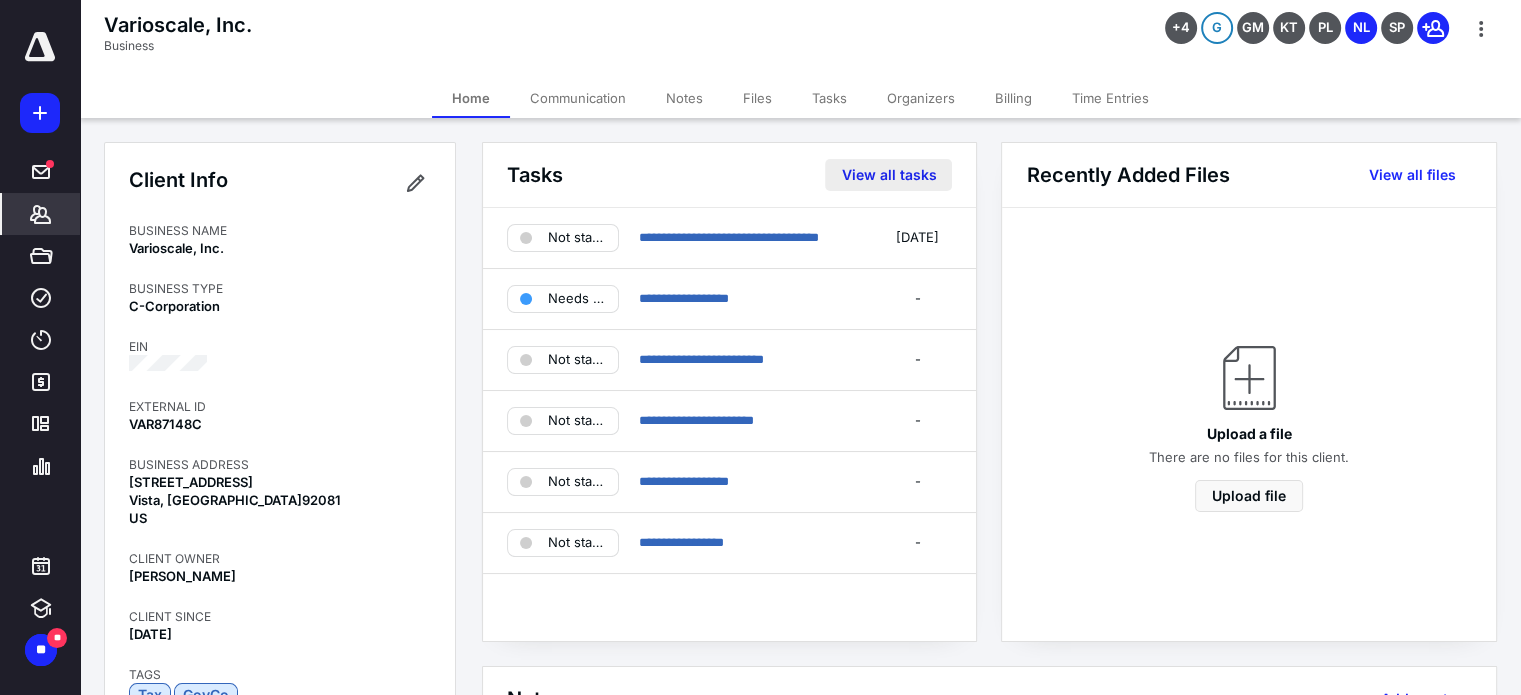 click on "View all tasks" at bounding box center [888, 175] 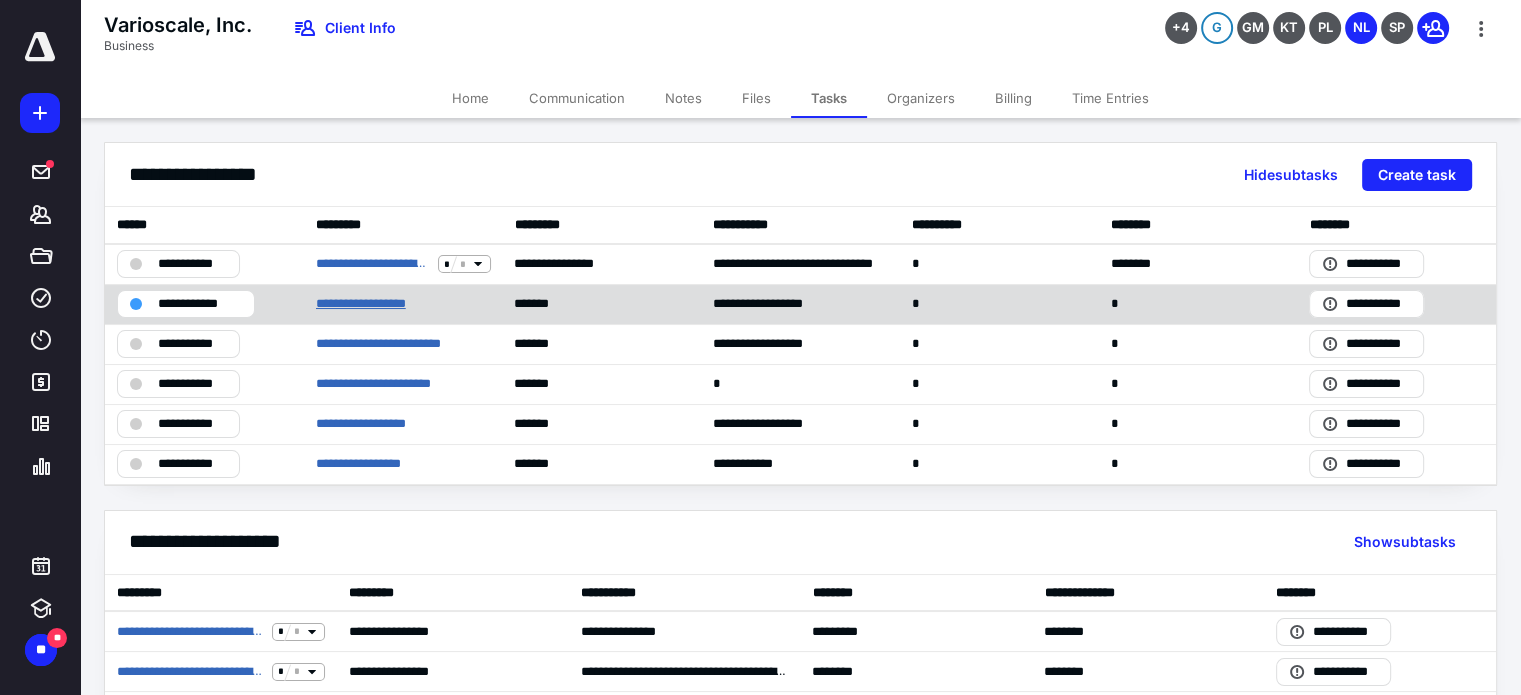 click on "**********" at bounding box center [376, 304] 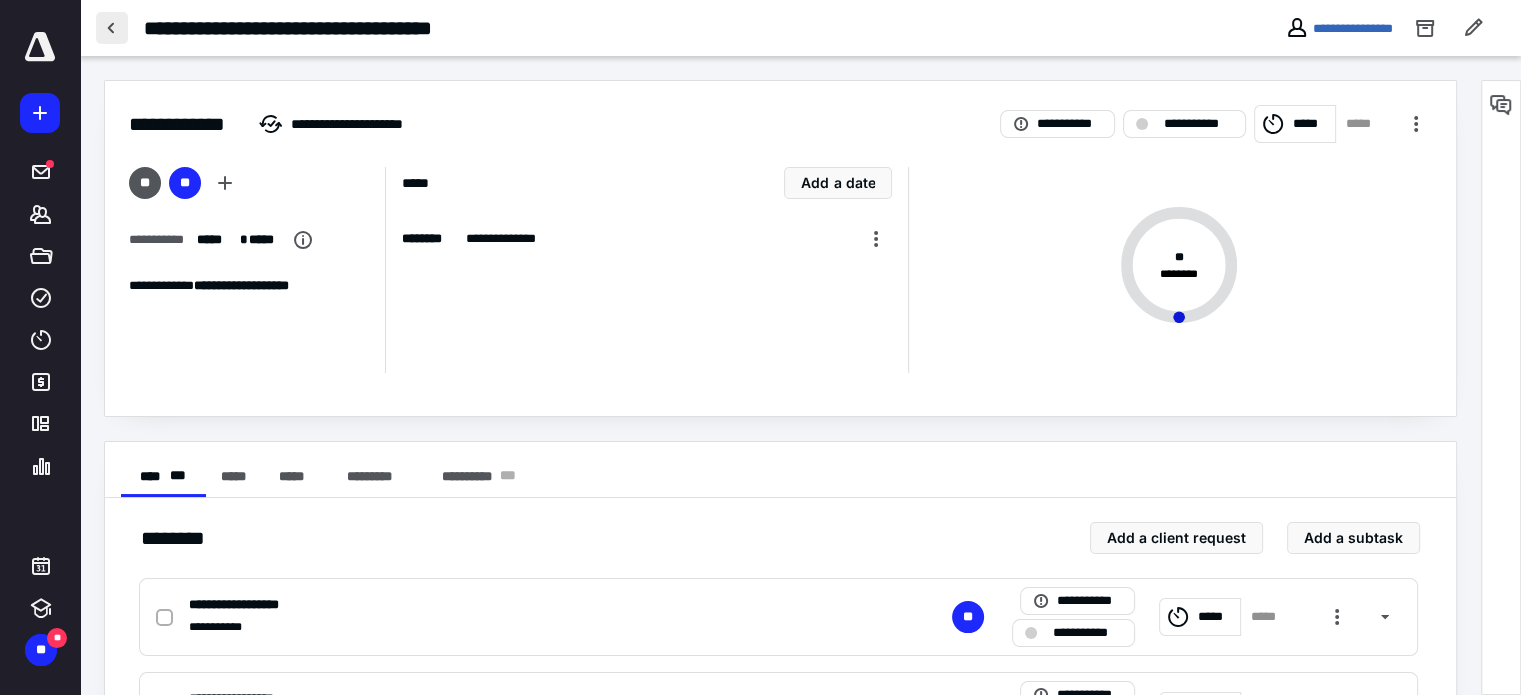 click at bounding box center [112, 28] 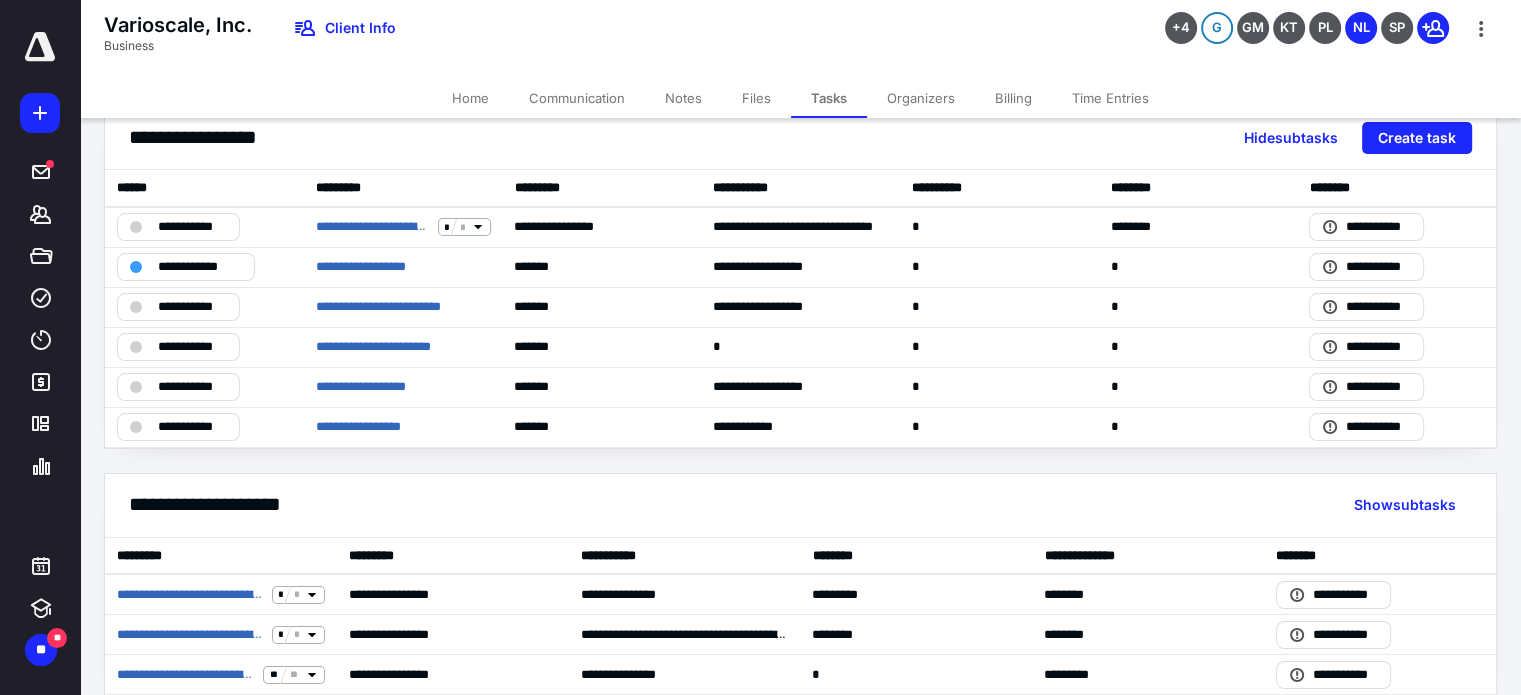 scroll, scrollTop: 58, scrollLeft: 0, axis: vertical 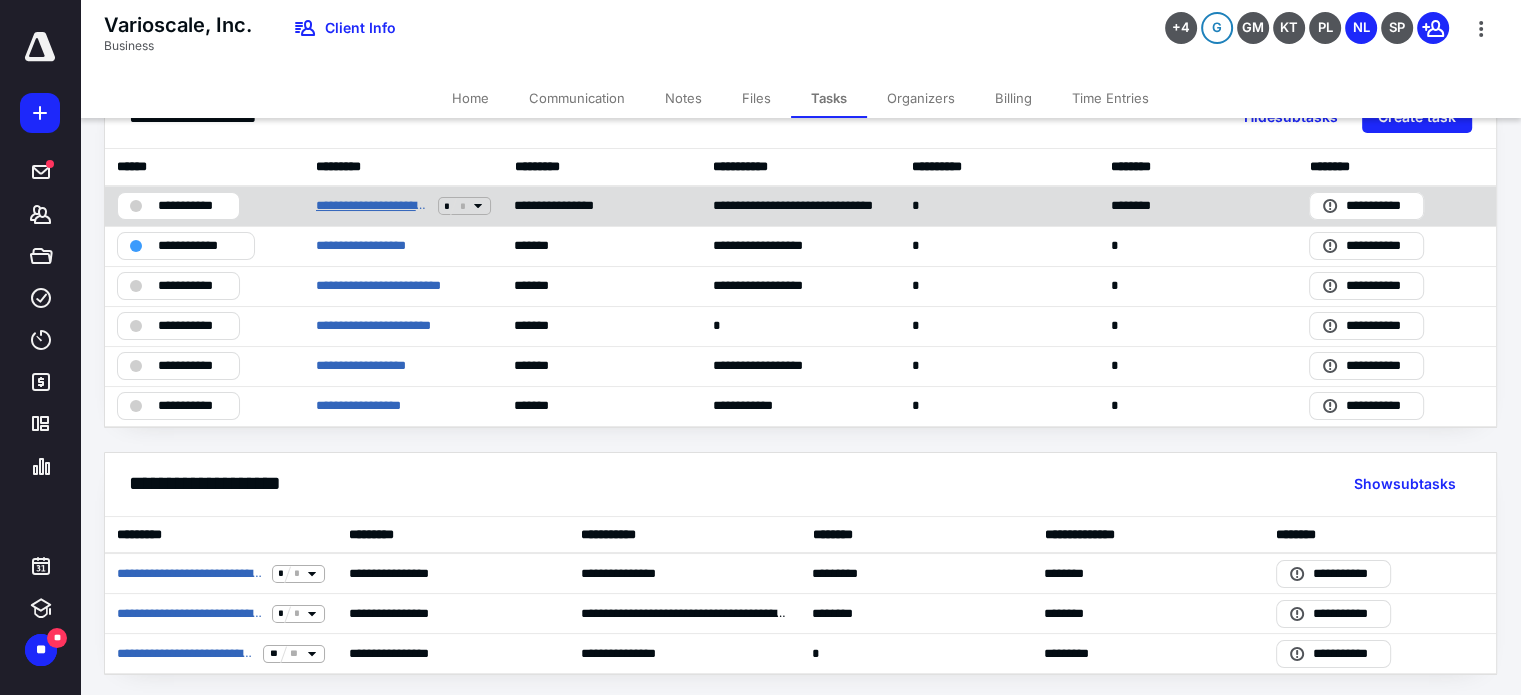 click on "**********" at bounding box center [373, 206] 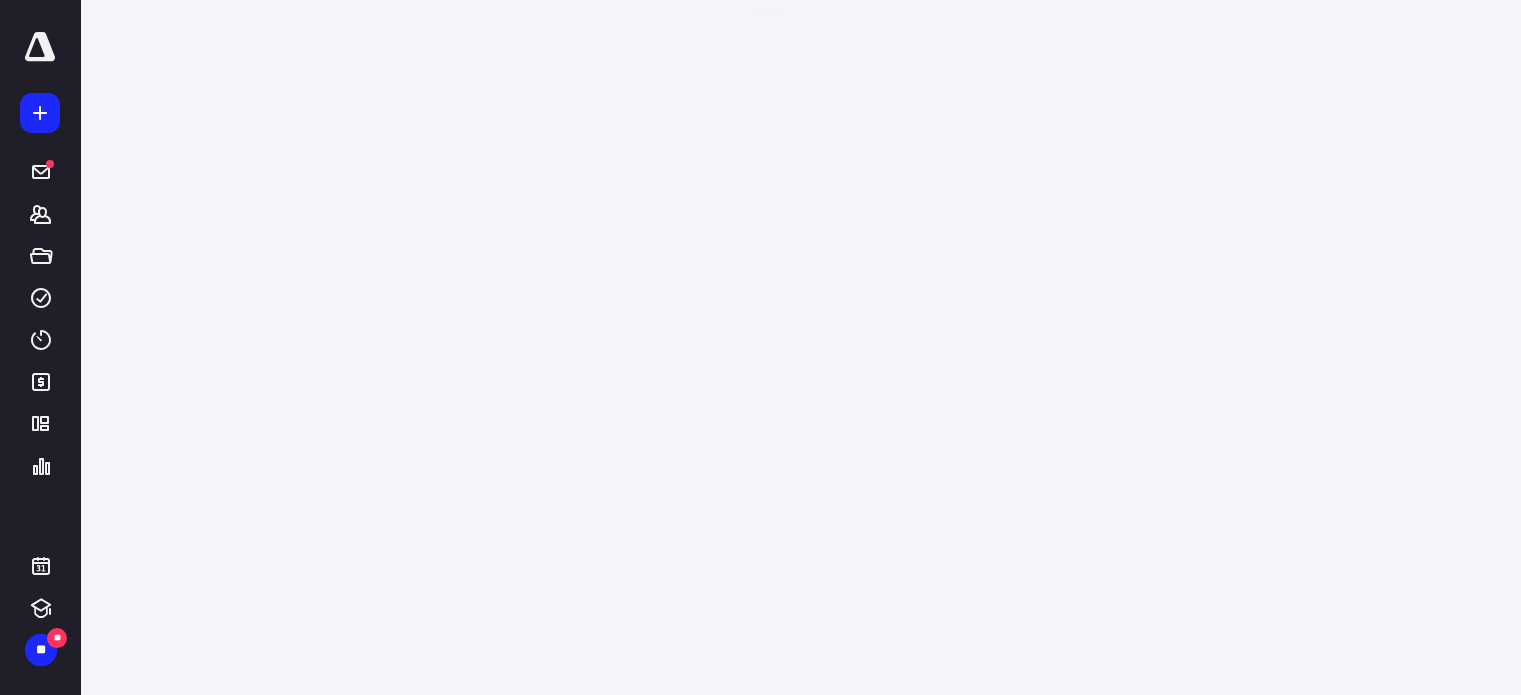 scroll, scrollTop: 0, scrollLeft: 0, axis: both 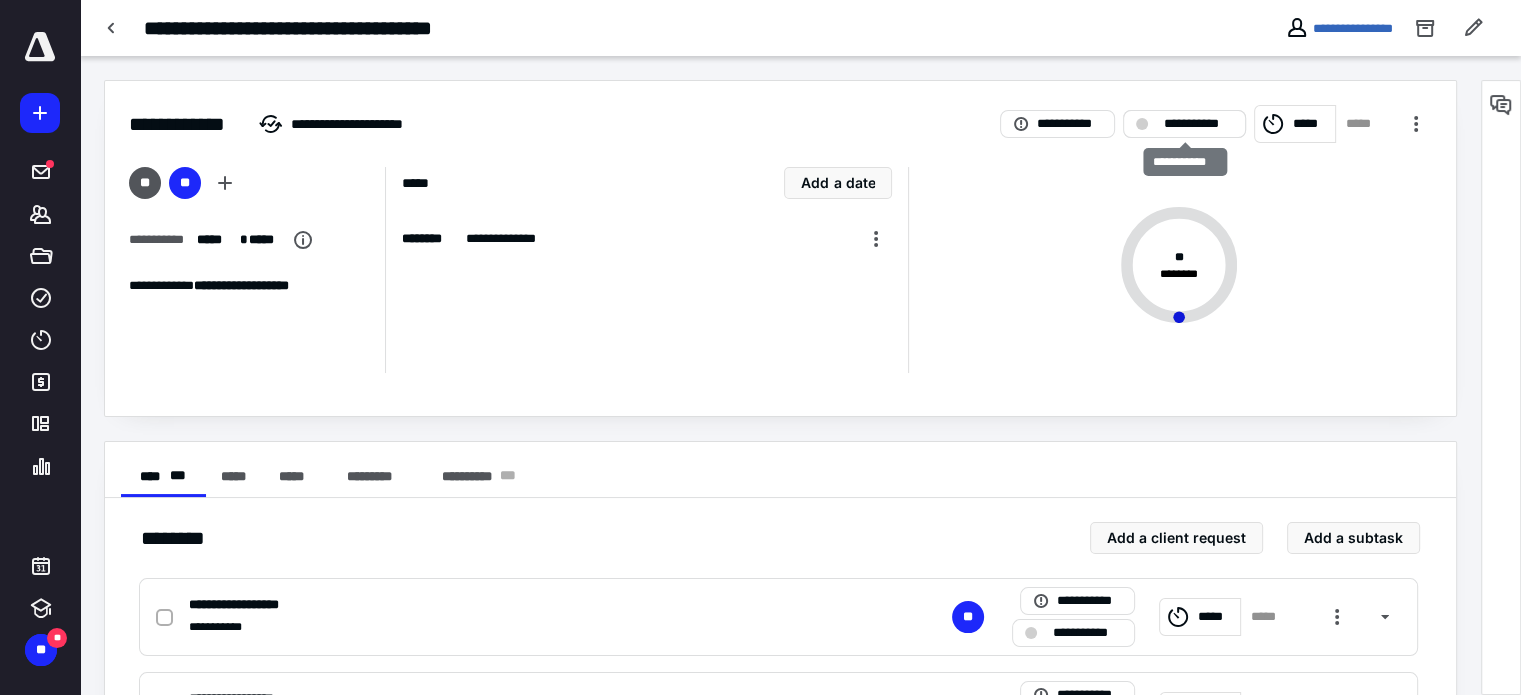 click on "**********" at bounding box center [1198, 124] 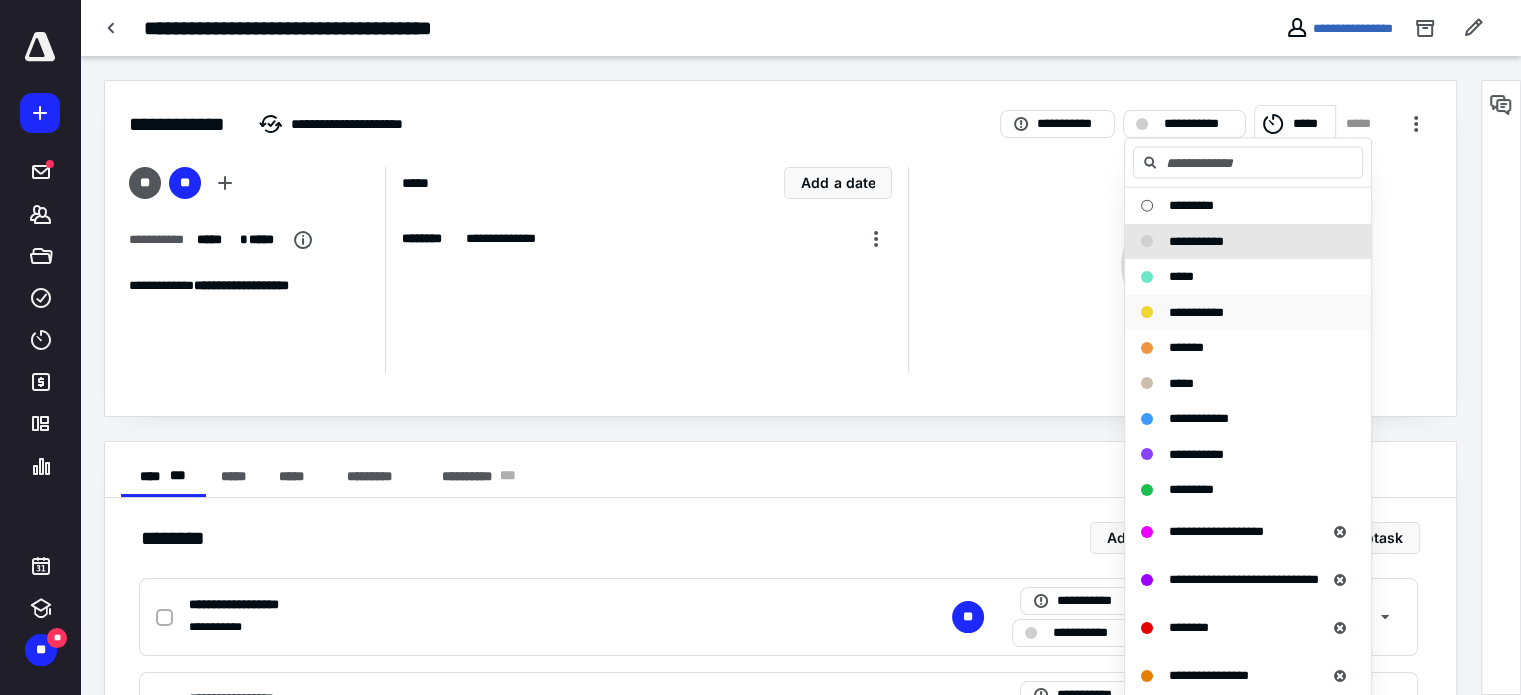 click on "**********" at bounding box center [1196, 311] 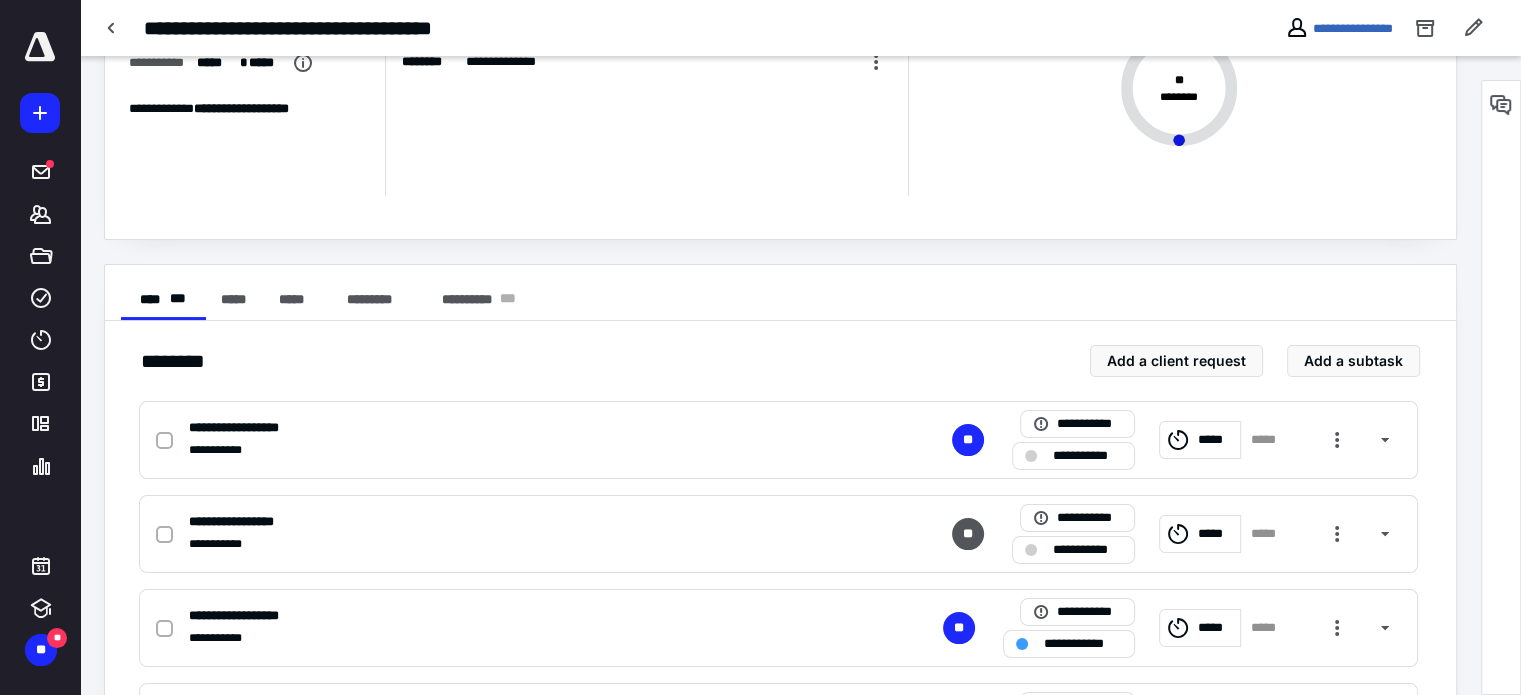 scroll, scrollTop: 200, scrollLeft: 0, axis: vertical 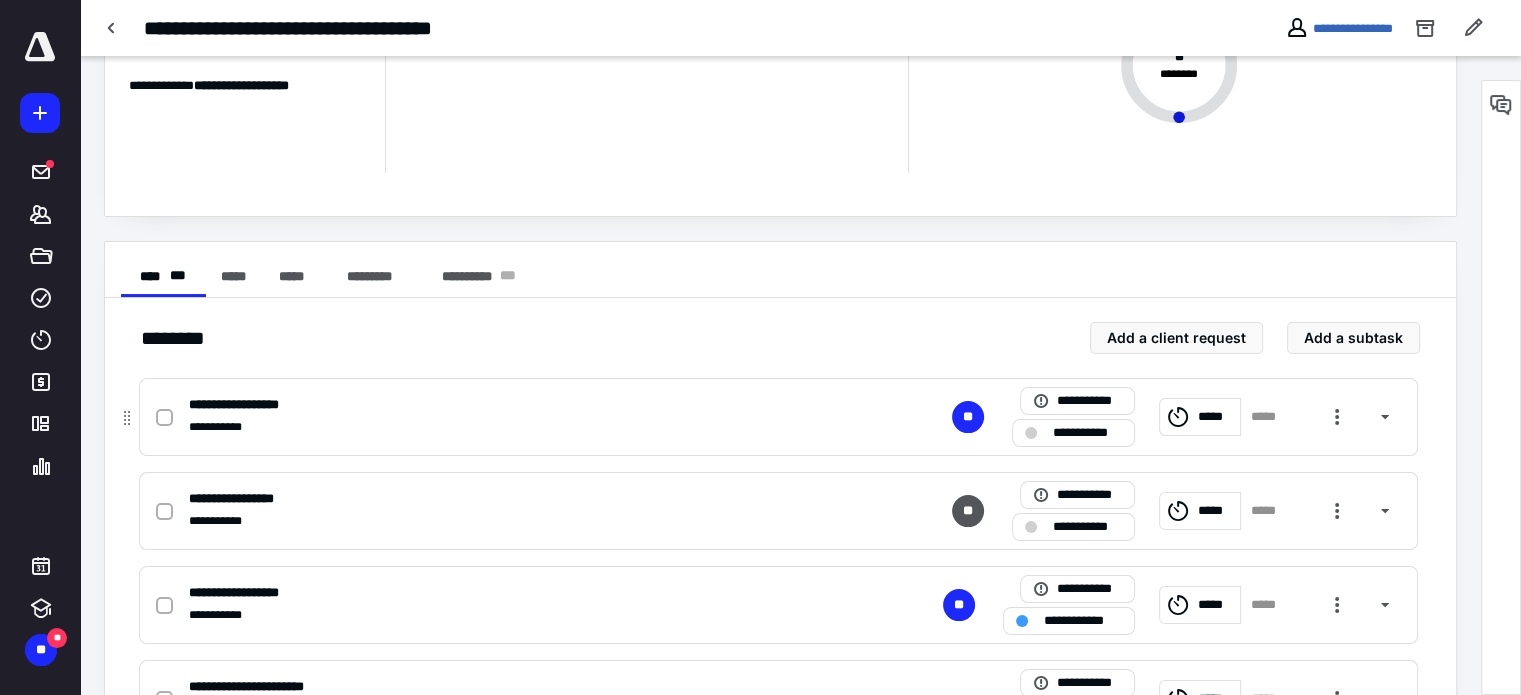 click on "**********" at bounding box center (1087, 433) 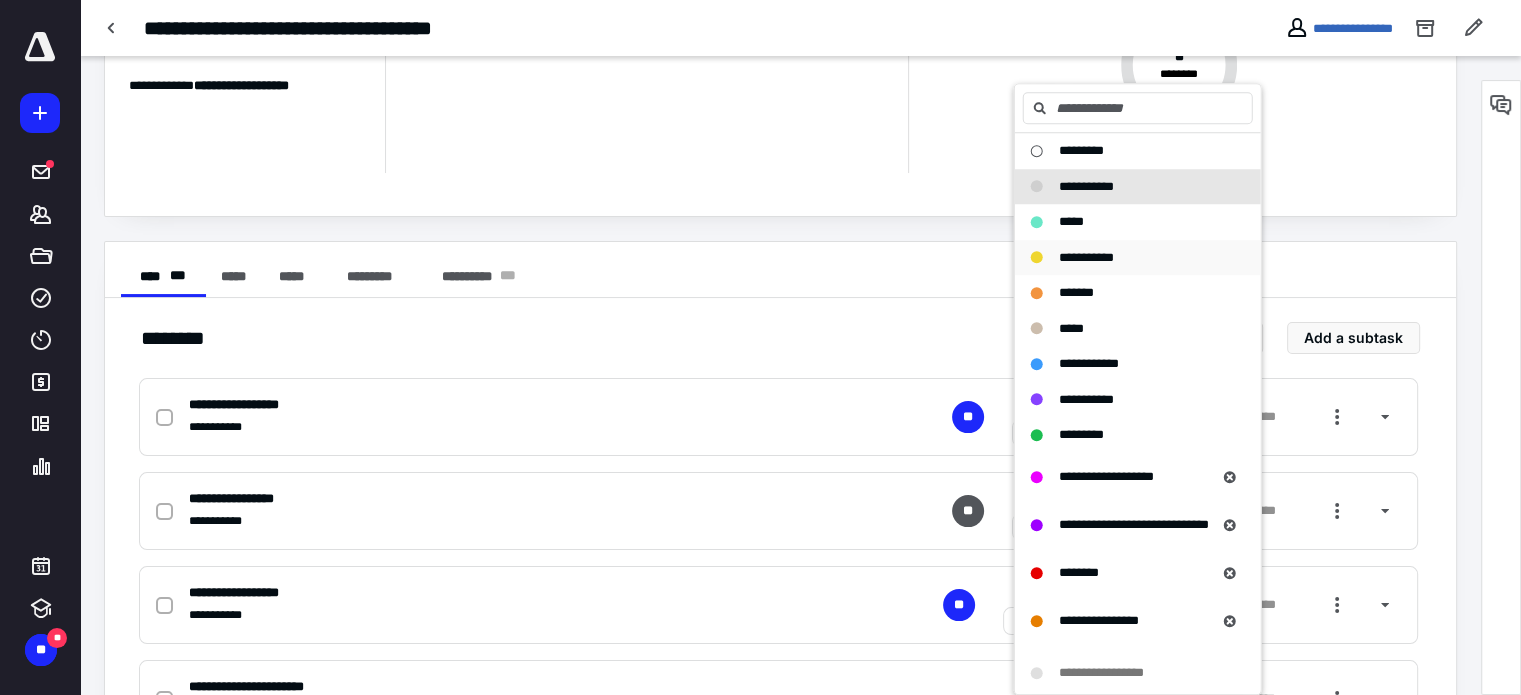 click on "**********" at bounding box center [1126, 258] 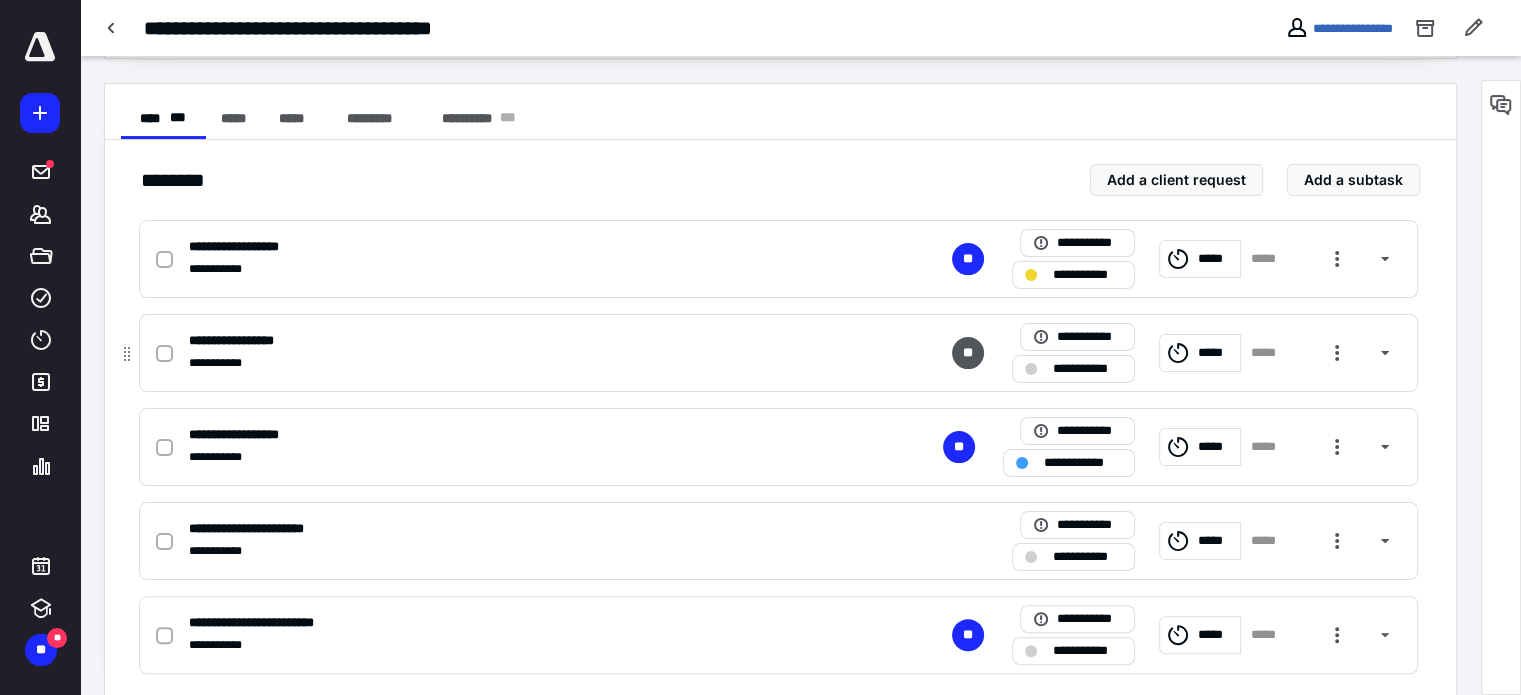 scroll, scrollTop: 385, scrollLeft: 0, axis: vertical 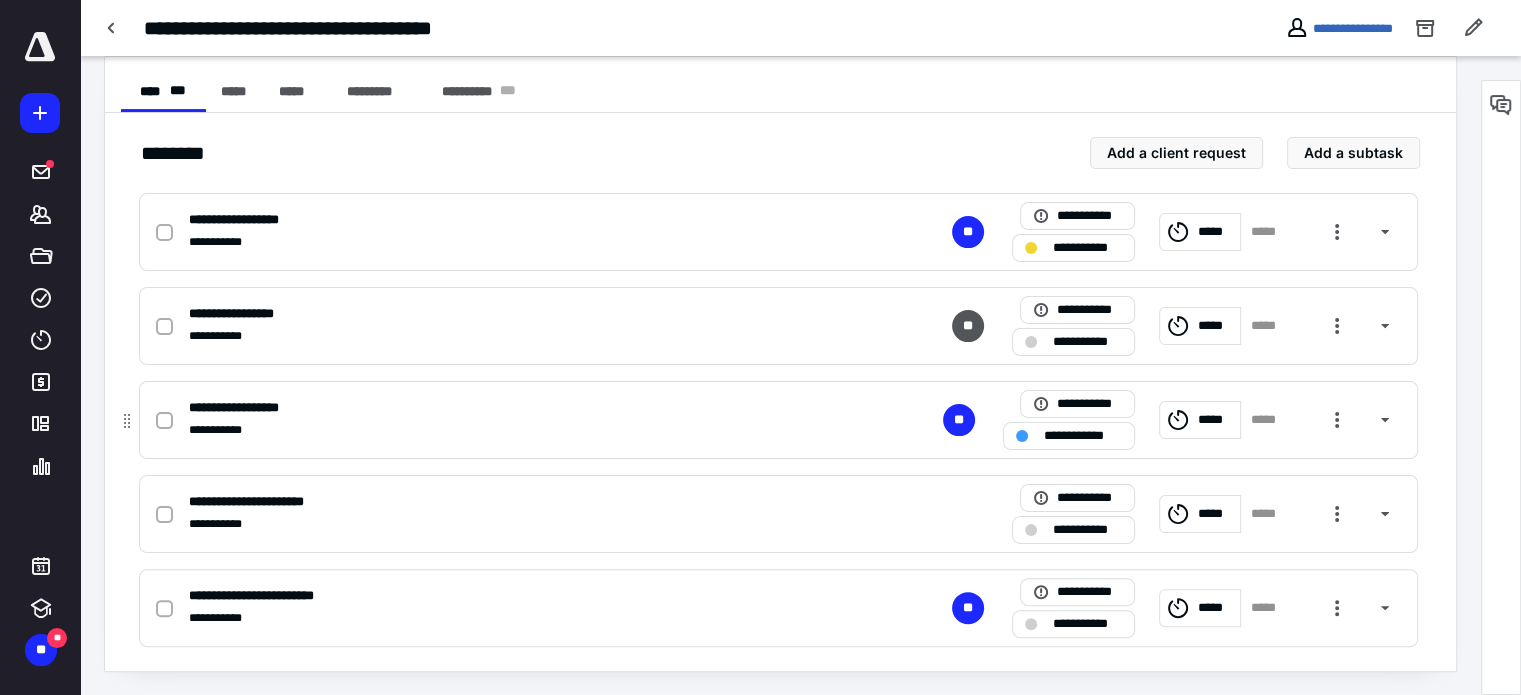 click on "**********" at bounding box center (1069, 436) 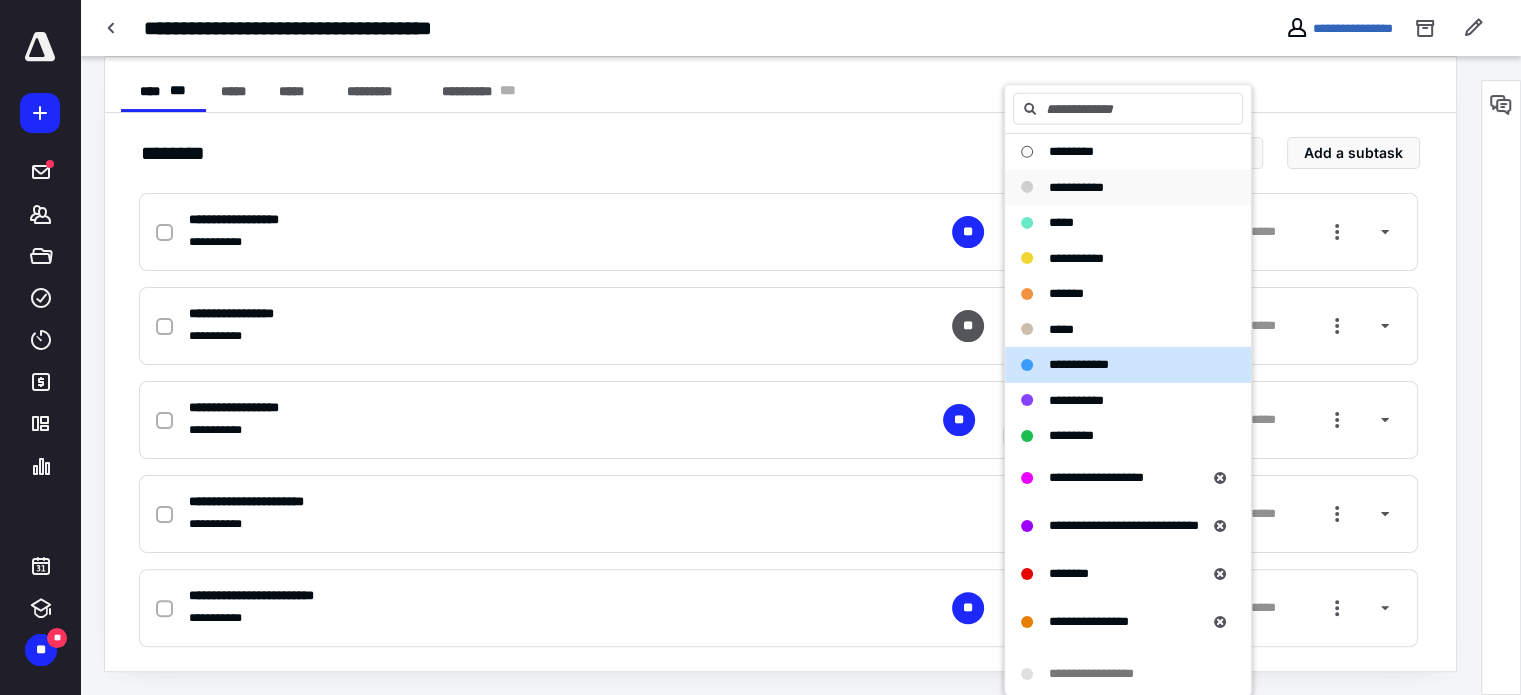 click on "**********" at bounding box center (1128, 187) 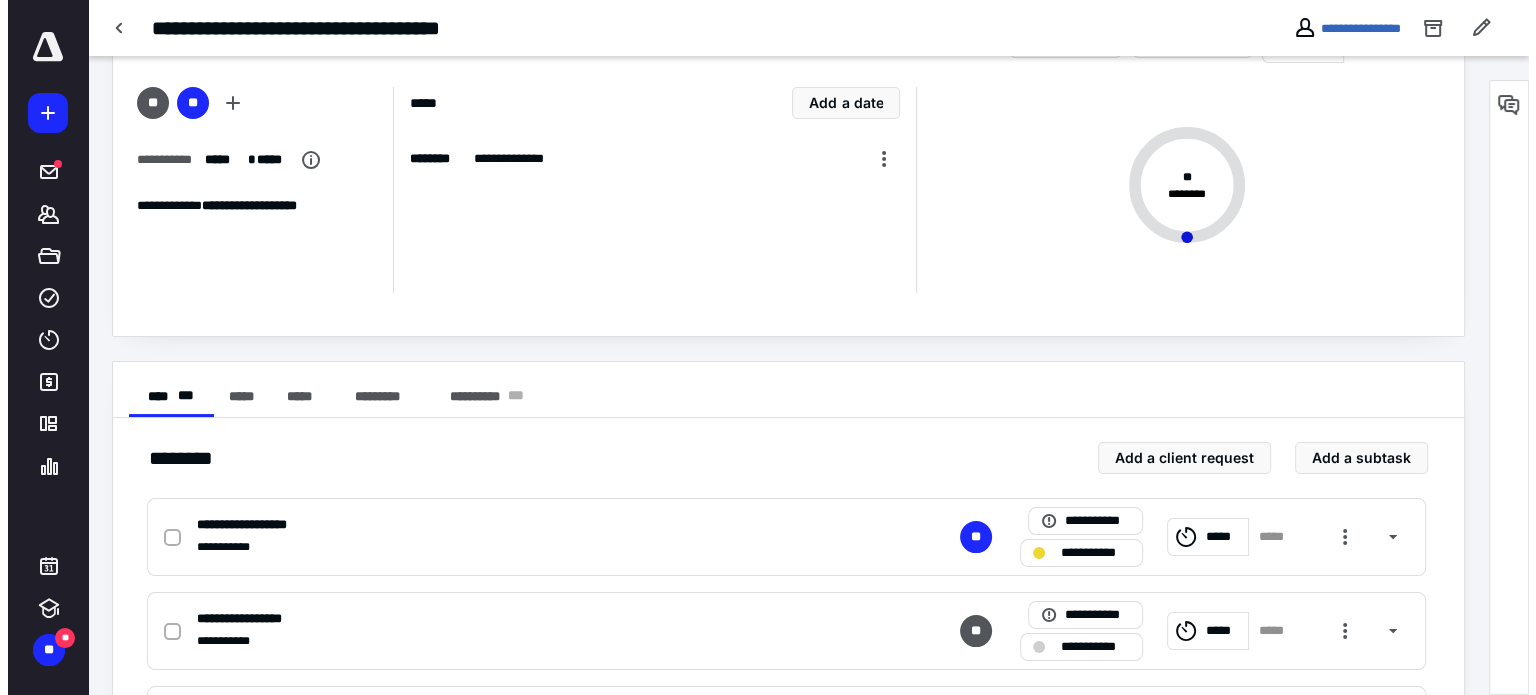 scroll, scrollTop: 200, scrollLeft: 0, axis: vertical 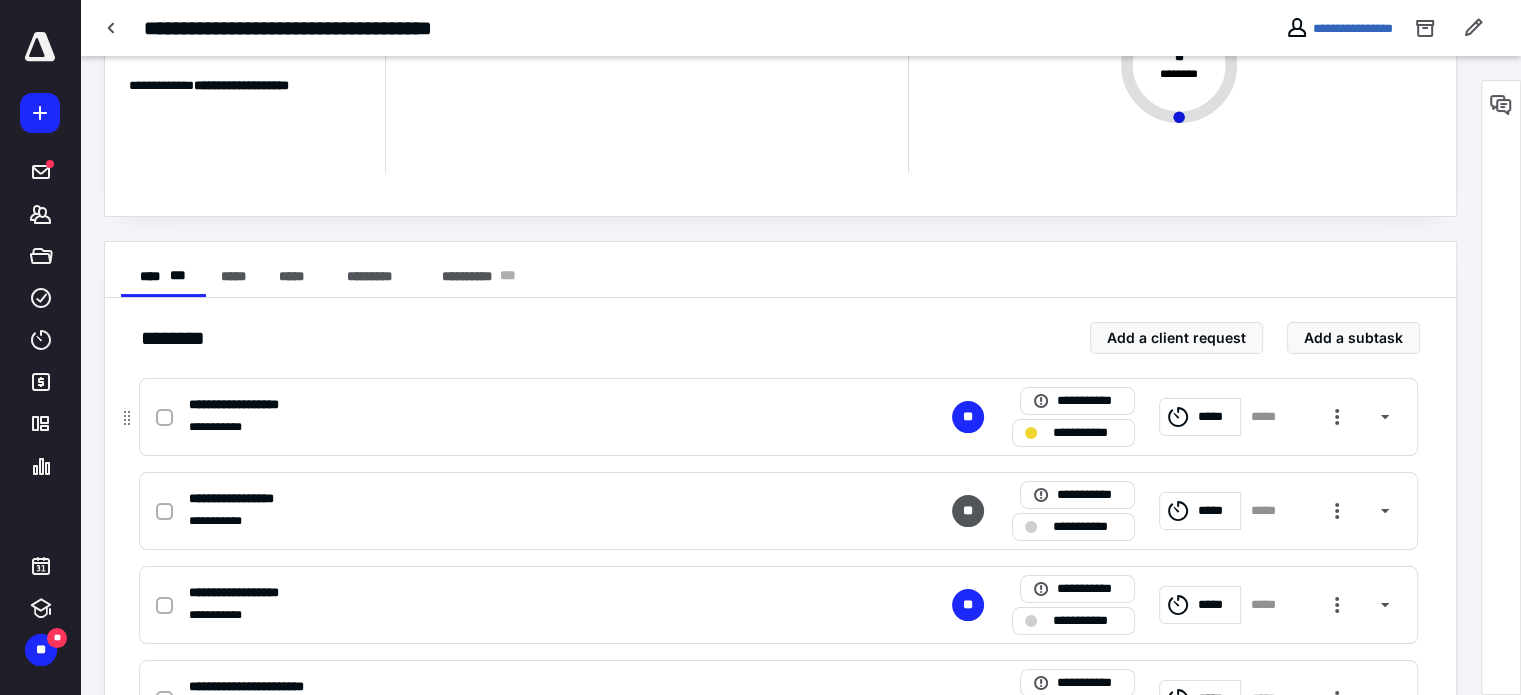click on "**********" at bounding box center (1176, 417) 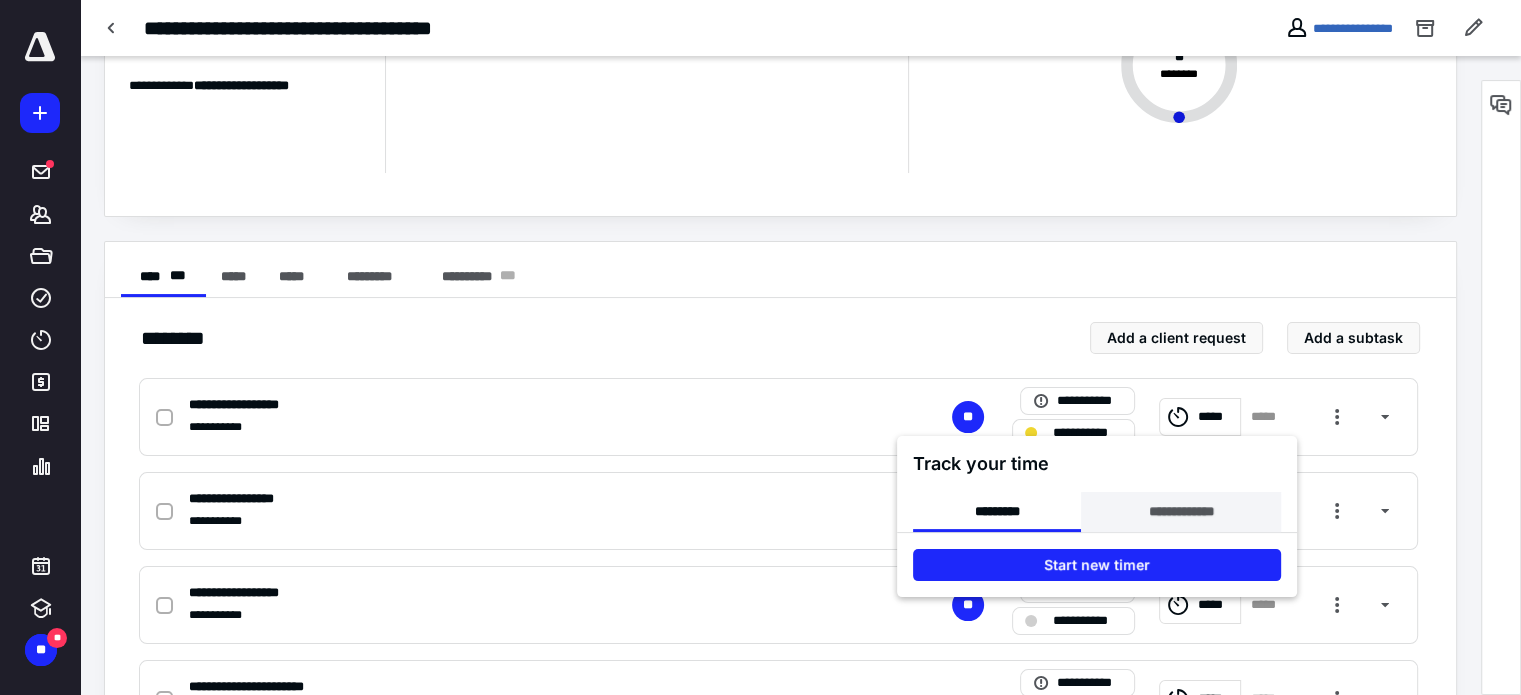 click on "**********" at bounding box center (1180, 512) 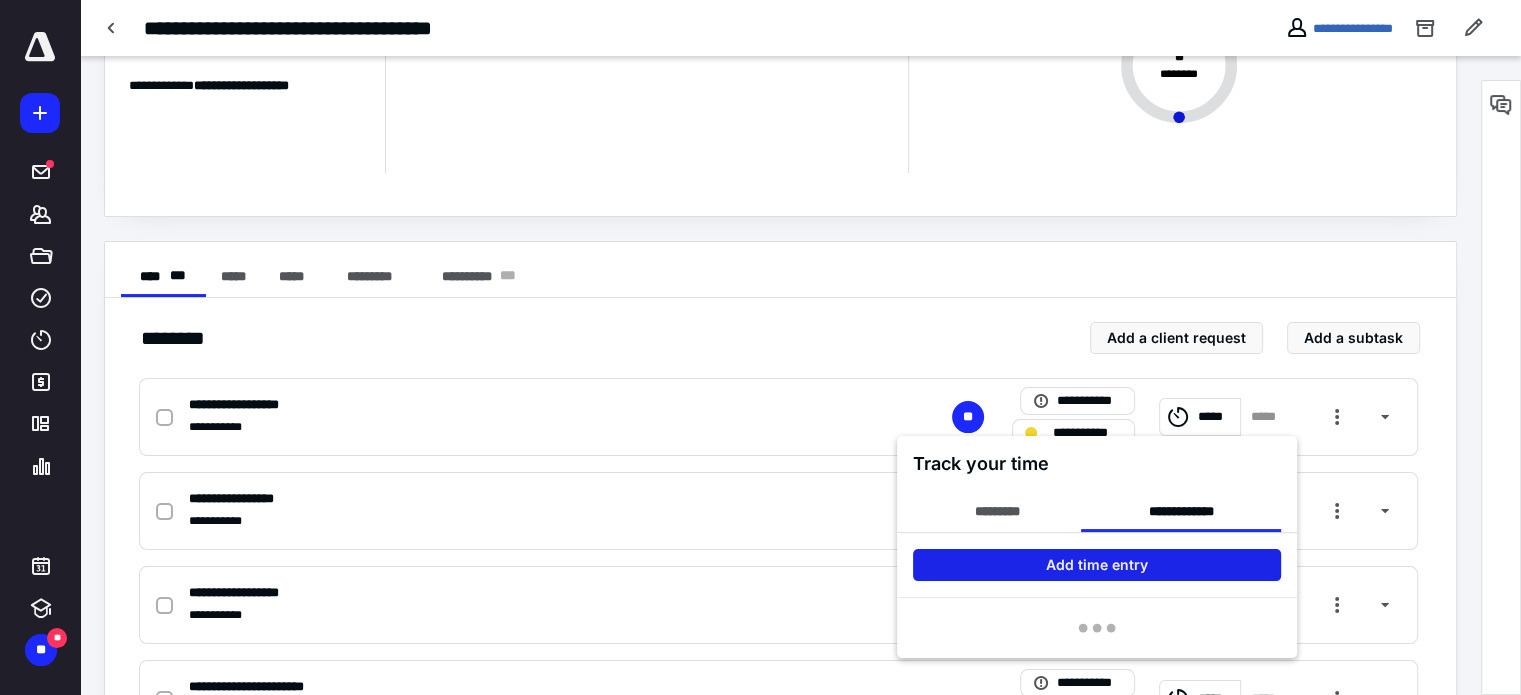 click on "Add time entry" at bounding box center (1097, 565) 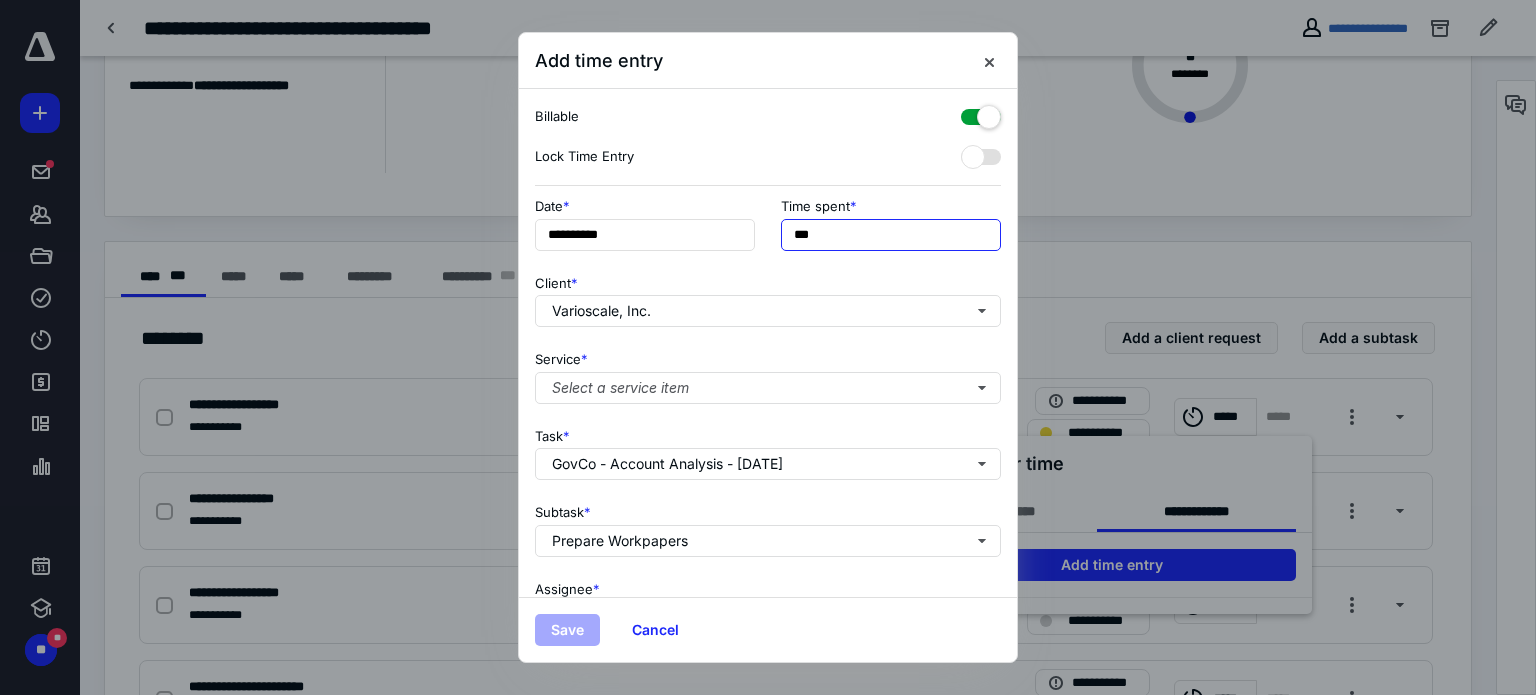 drag, startPoint x: 832, startPoint y: 227, endPoint x: 772, endPoint y: 229, distance: 60.033325 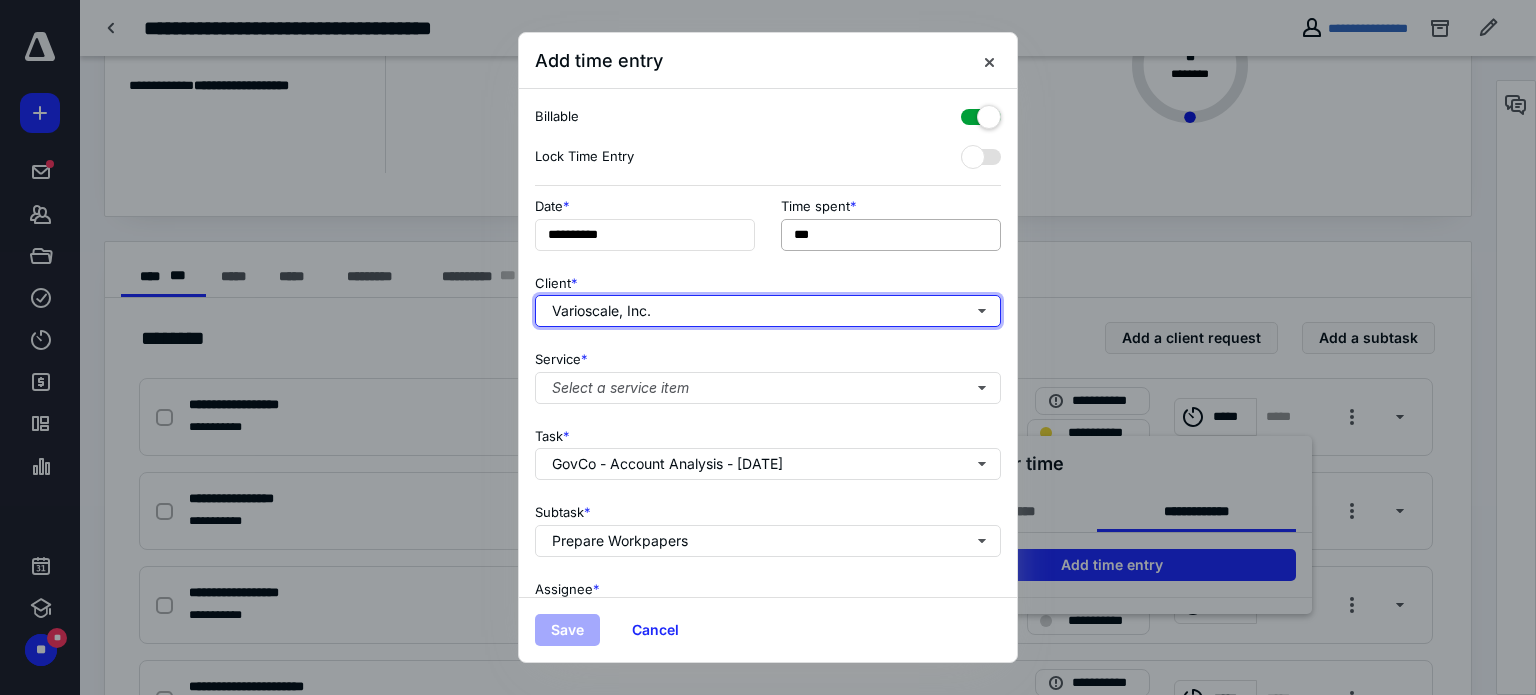 type on "******" 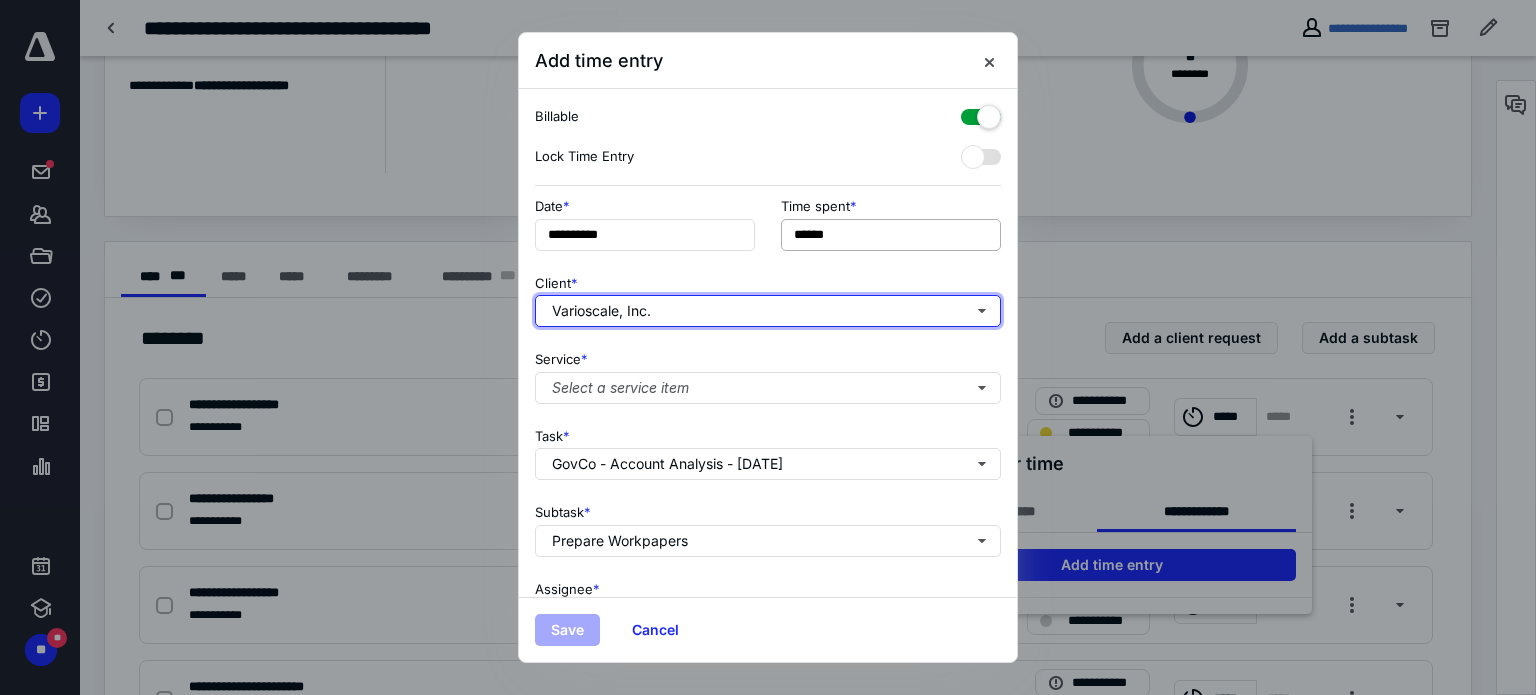 type 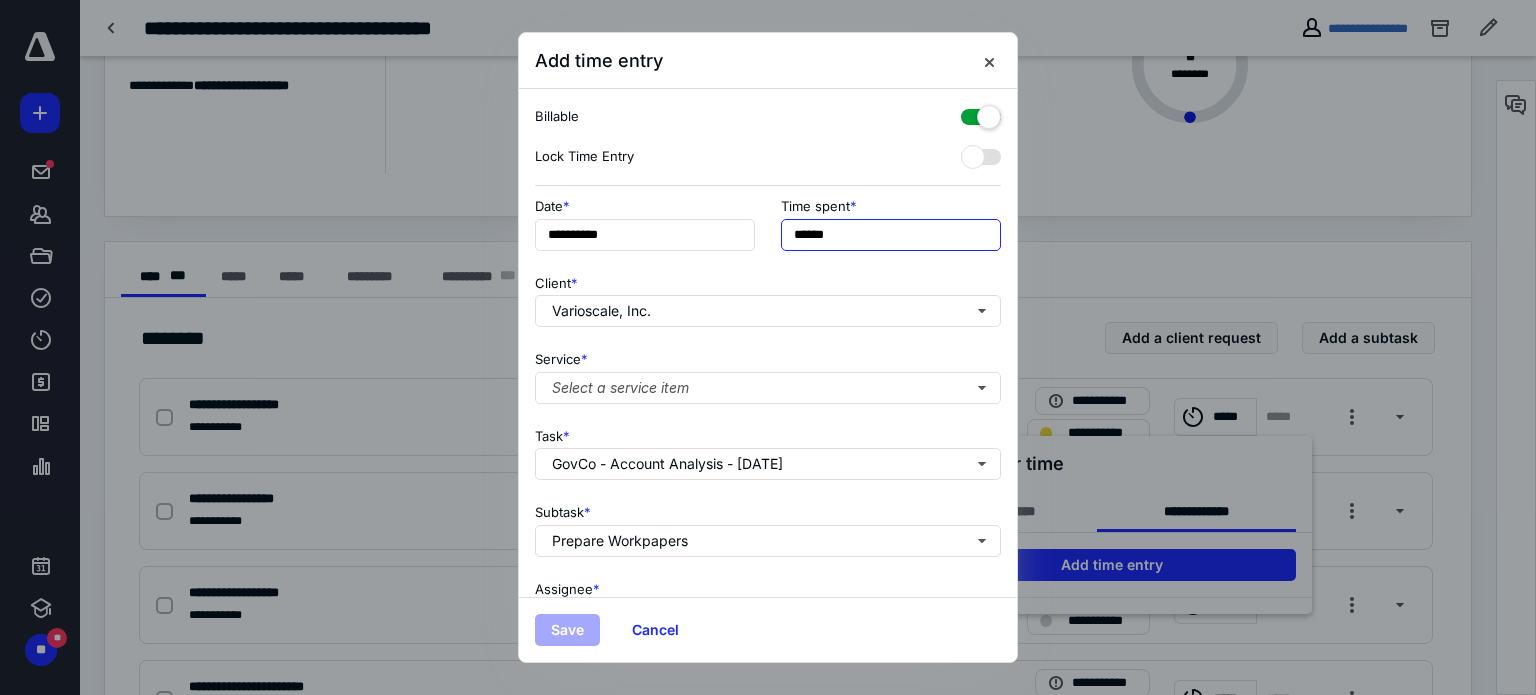 drag, startPoint x: 878, startPoint y: 236, endPoint x: 756, endPoint y: 223, distance: 122.69067 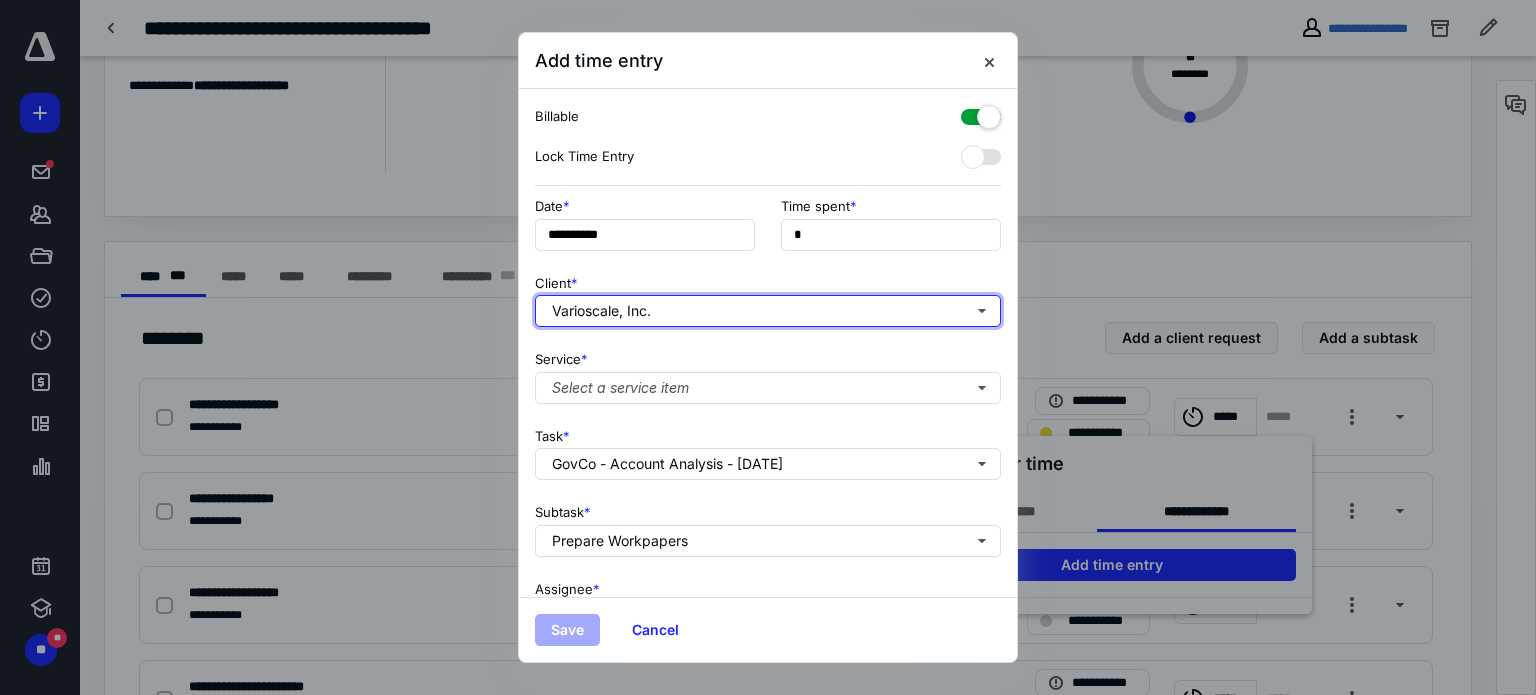 type on "**" 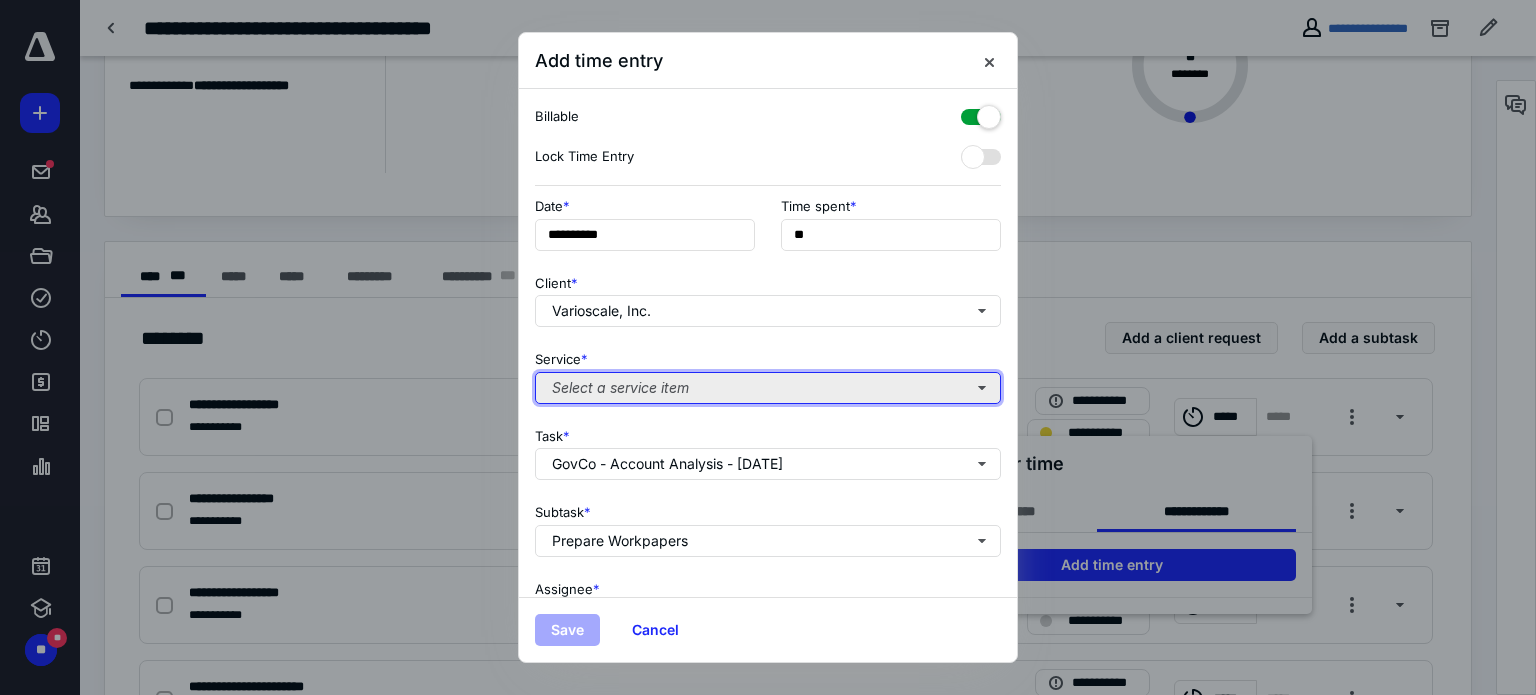 click on "Select a service item" at bounding box center (768, 388) 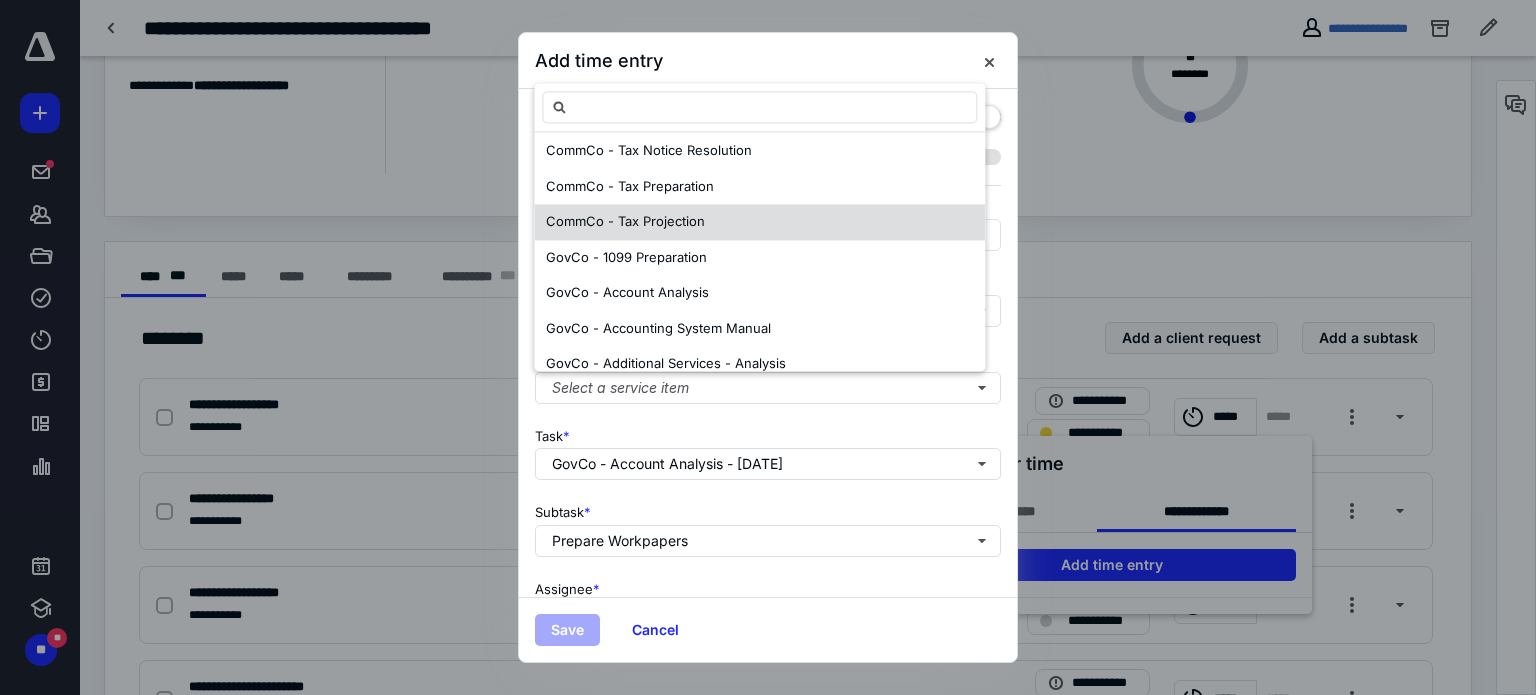 scroll, scrollTop: 400, scrollLeft: 0, axis: vertical 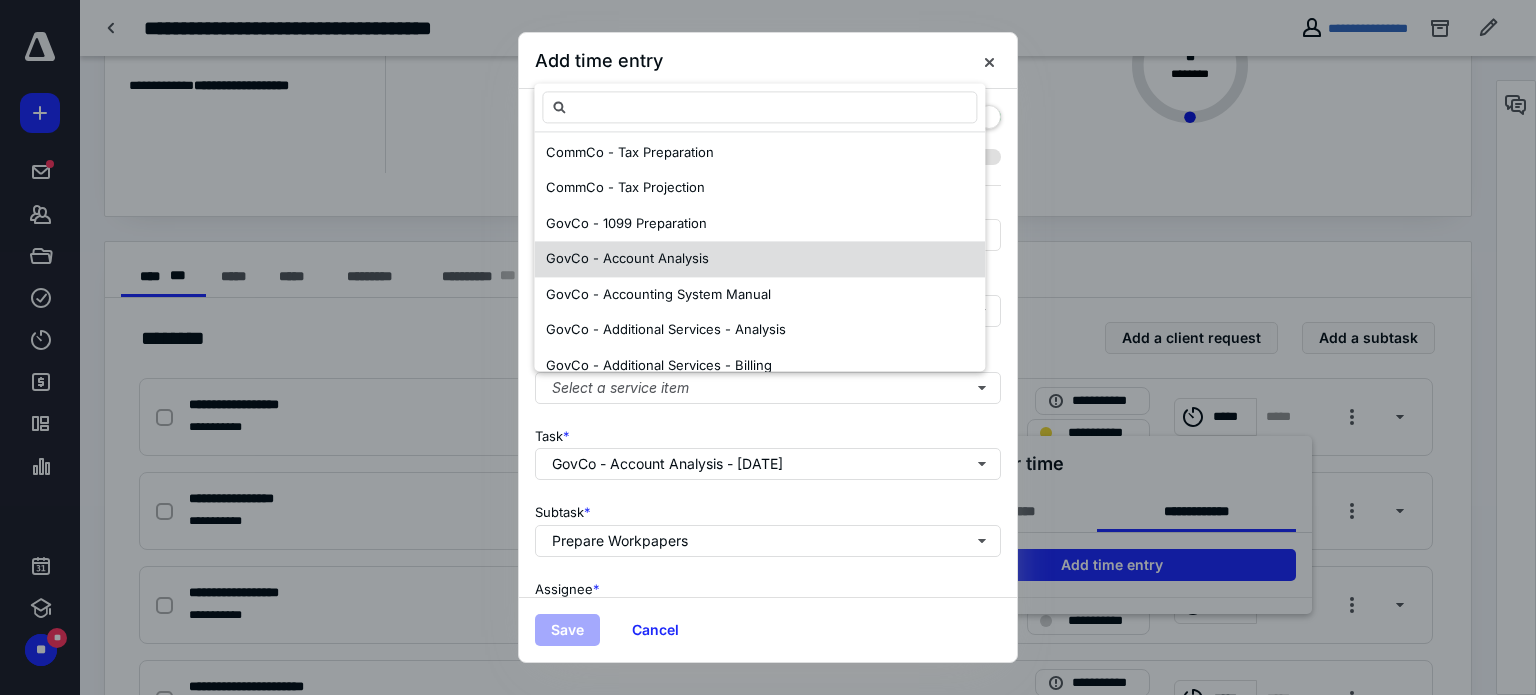 click on "GovCo - Account Analysis" at bounding box center [759, 259] 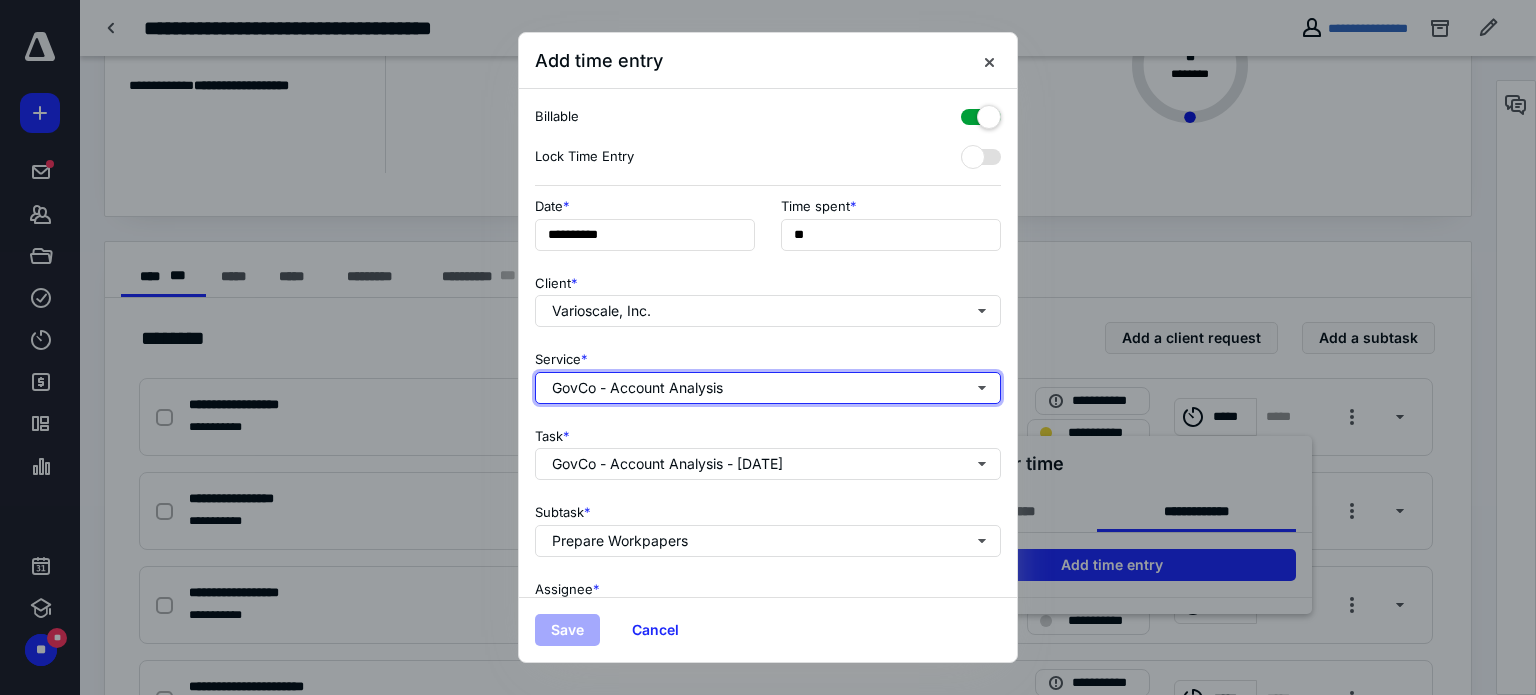 scroll, scrollTop: 0, scrollLeft: 0, axis: both 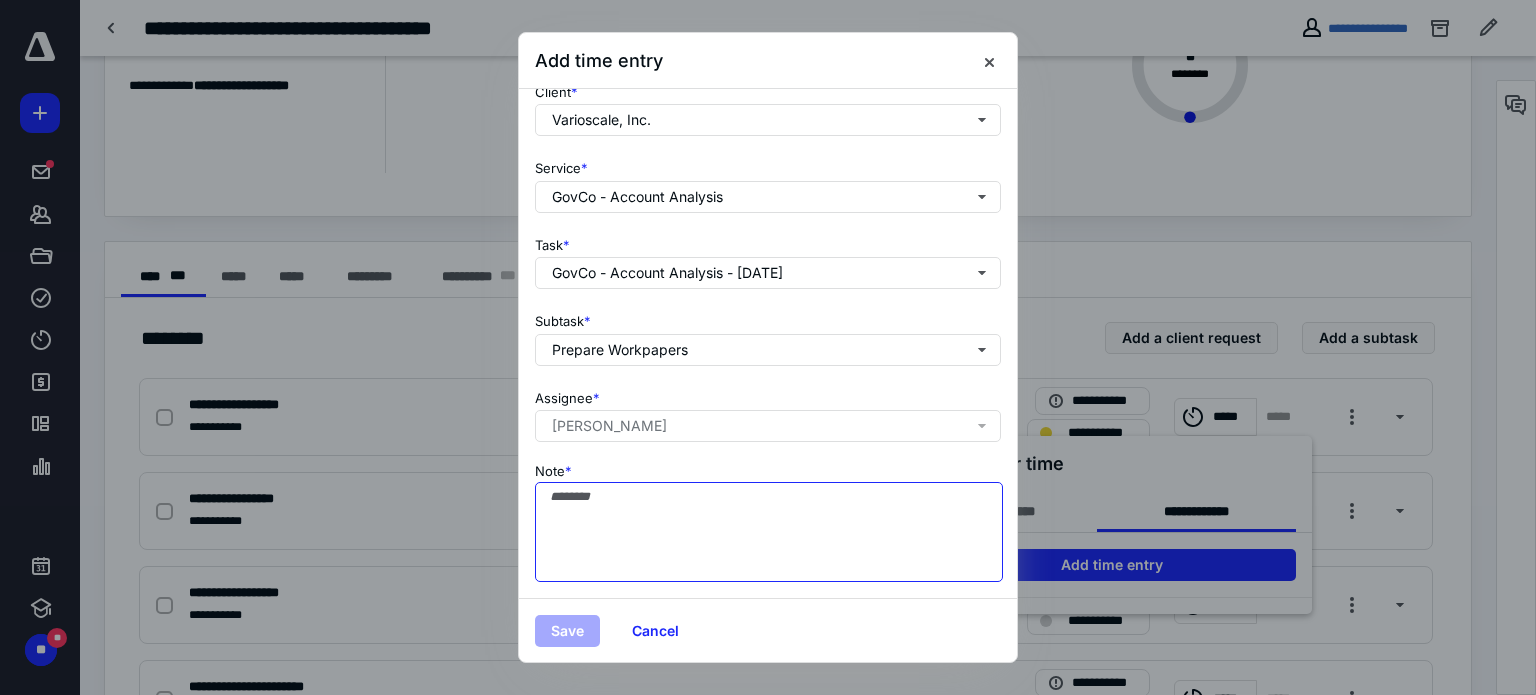 click on "Note *" at bounding box center [769, 532] 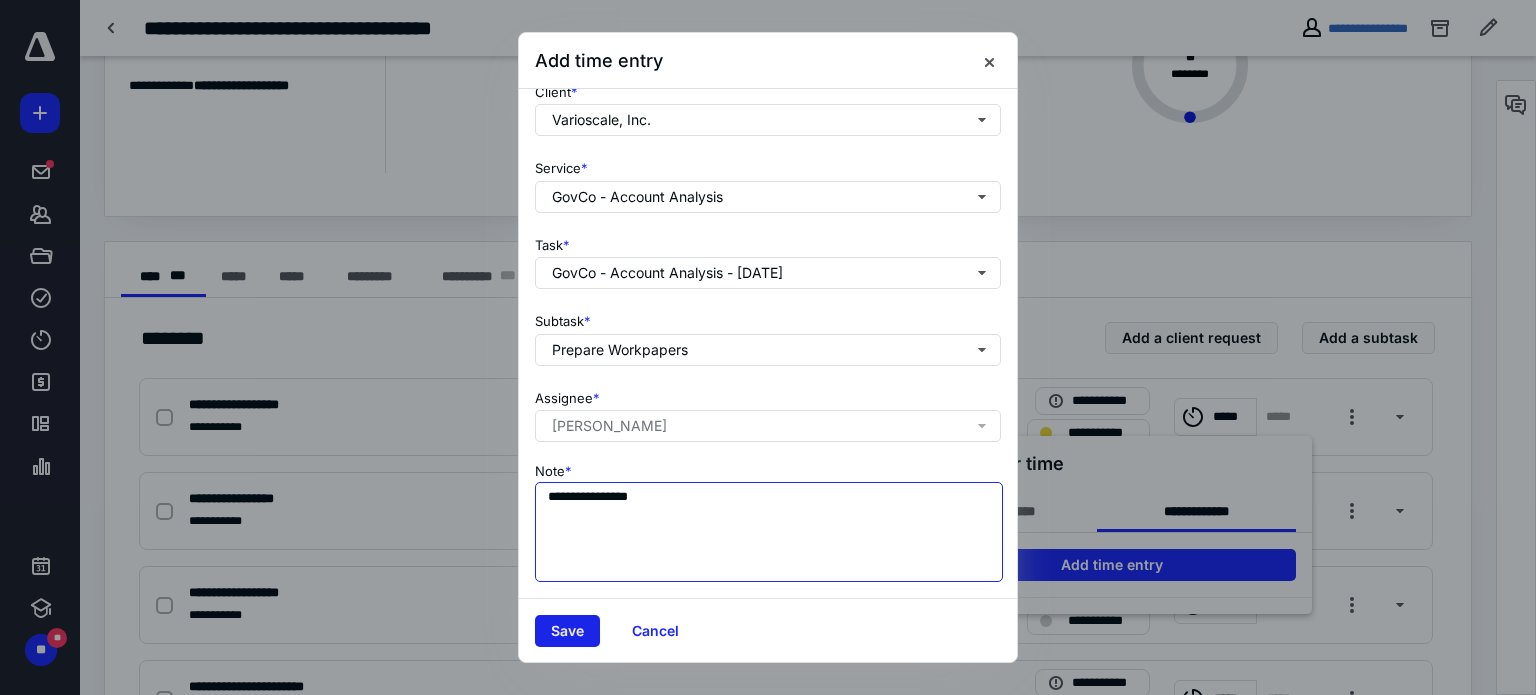 type on "**********" 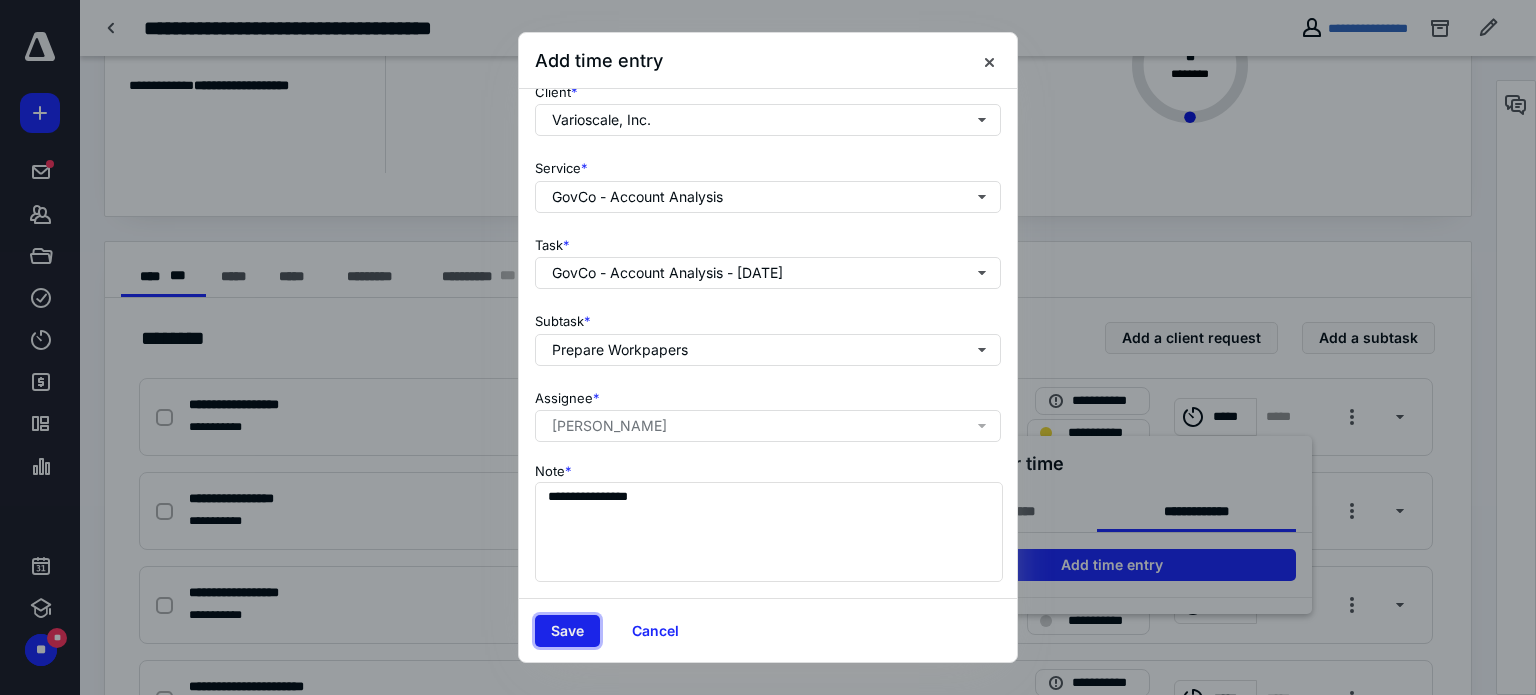 click on "Save" at bounding box center (567, 631) 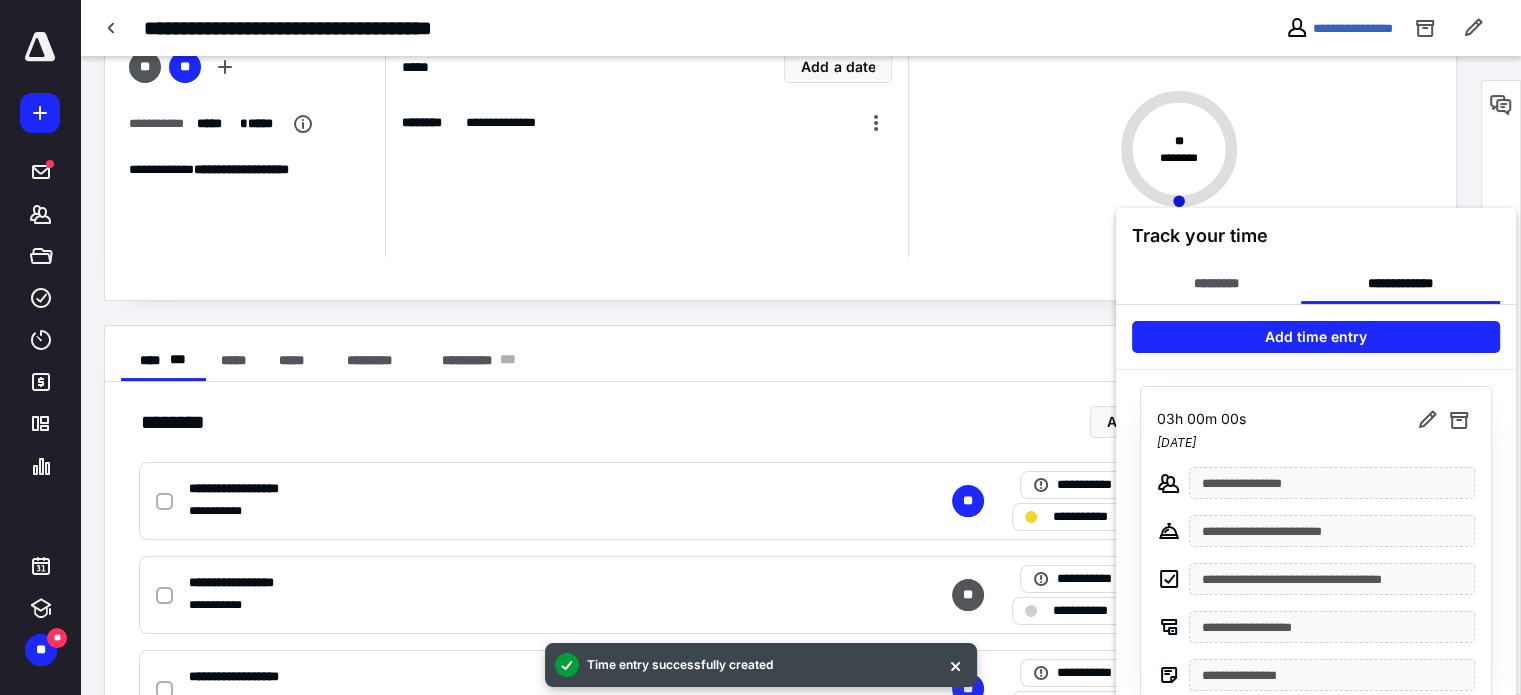 scroll, scrollTop: 0, scrollLeft: 0, axis: both 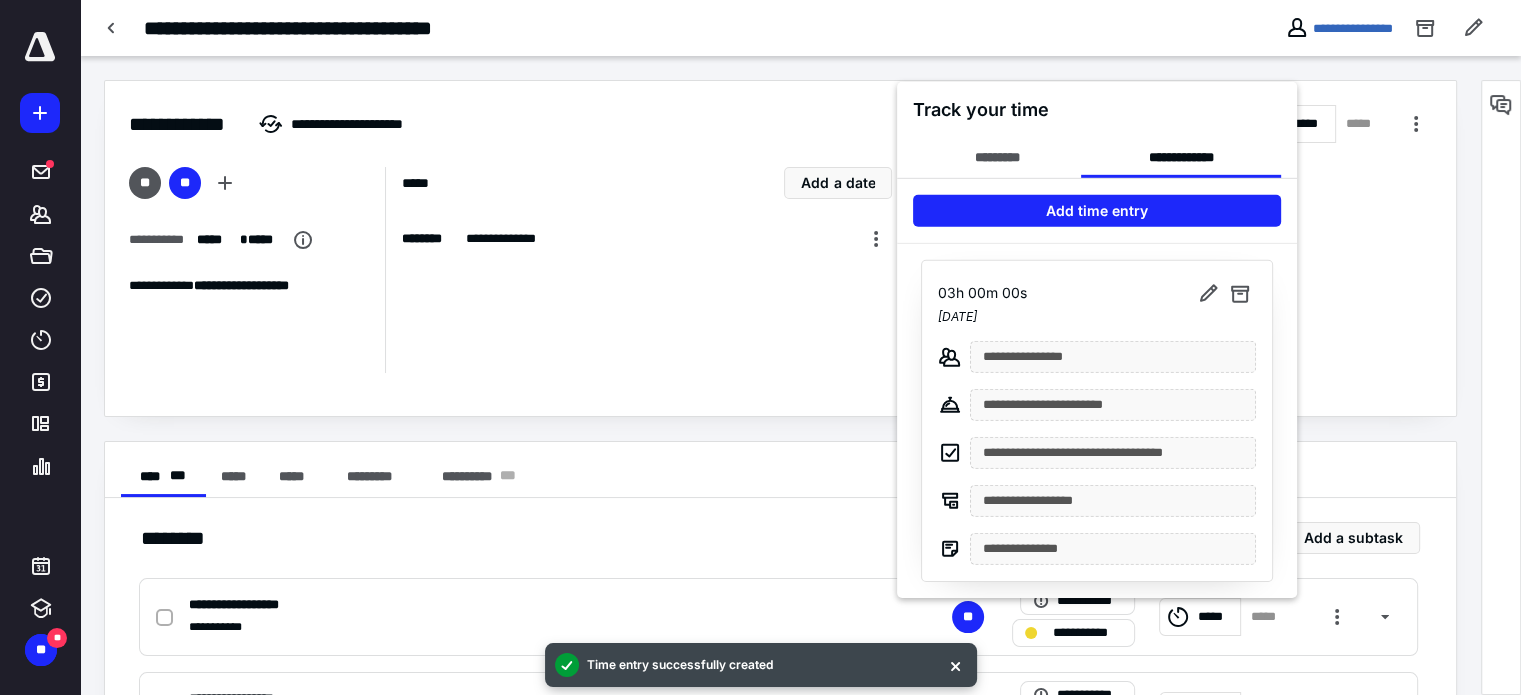click at bounding box center [760, 347] 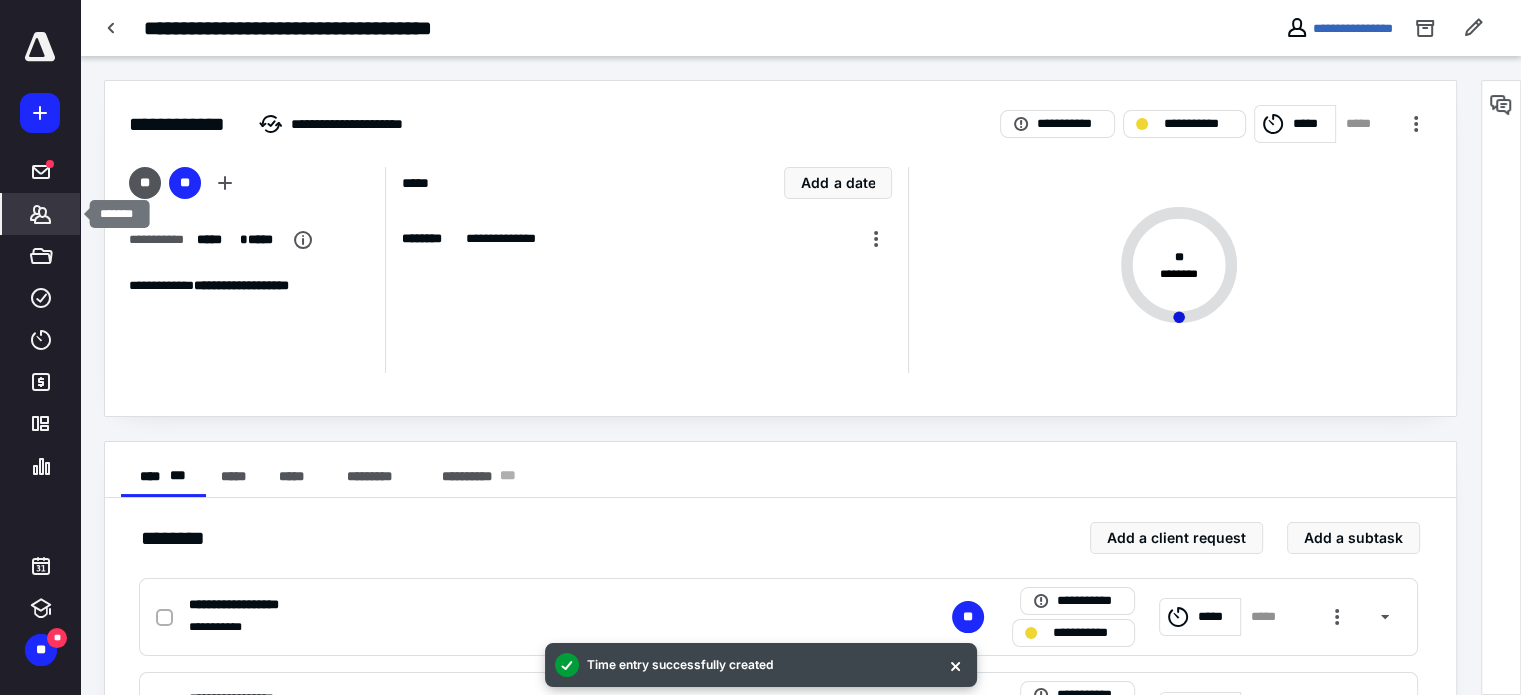 click 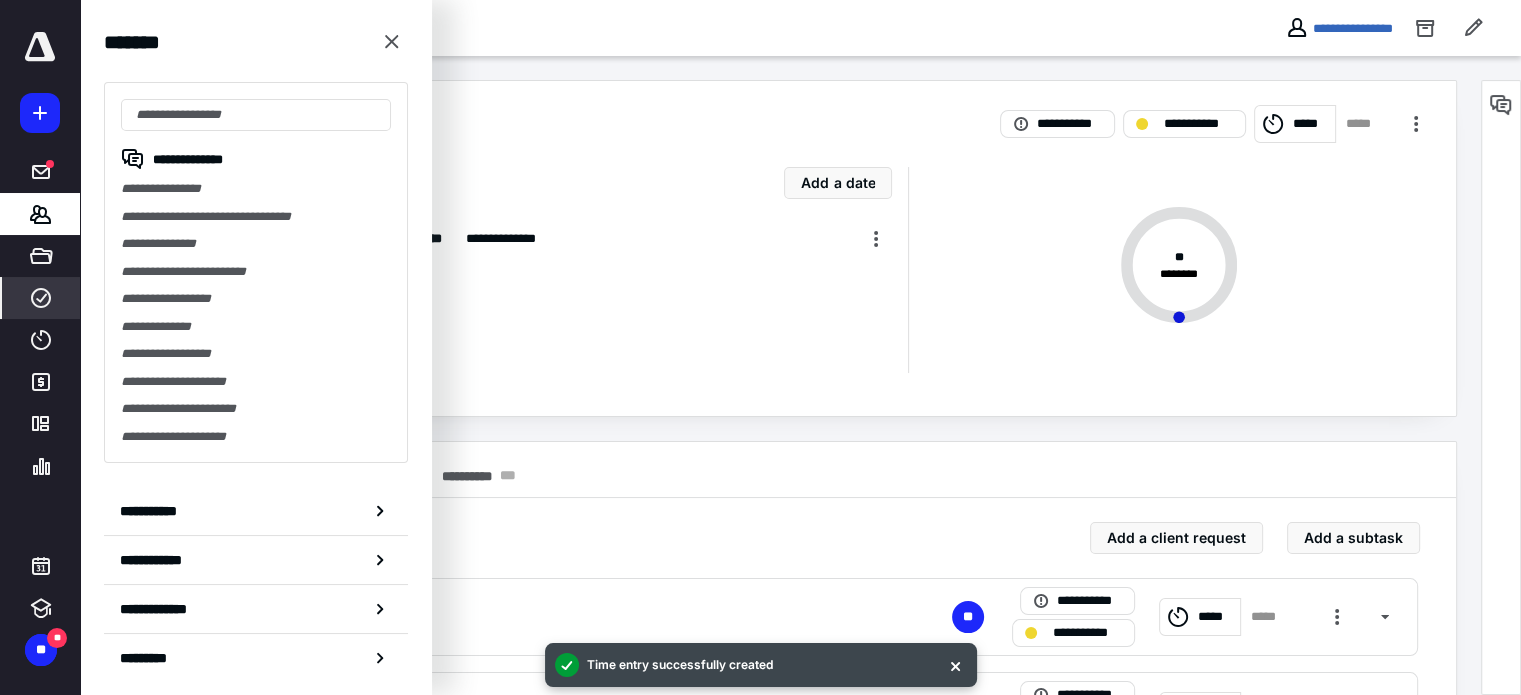 click 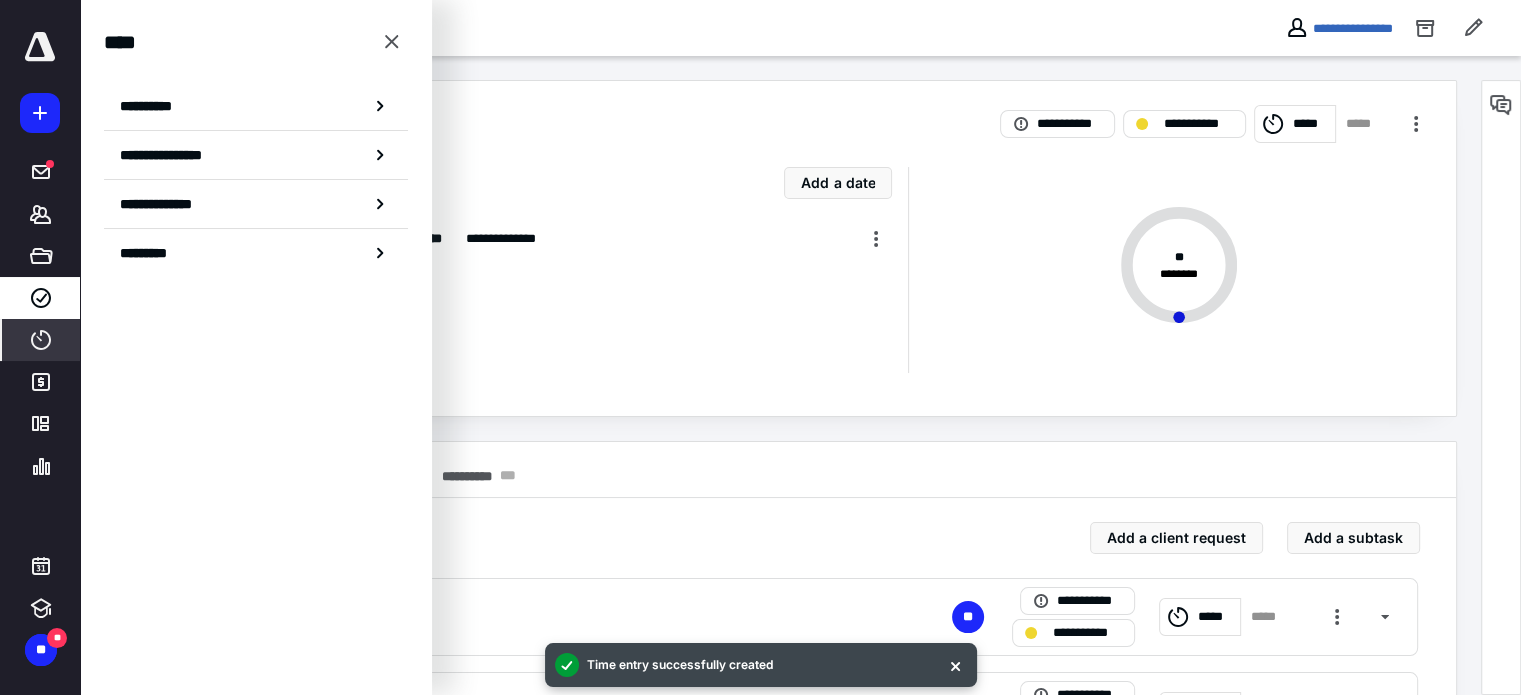 click 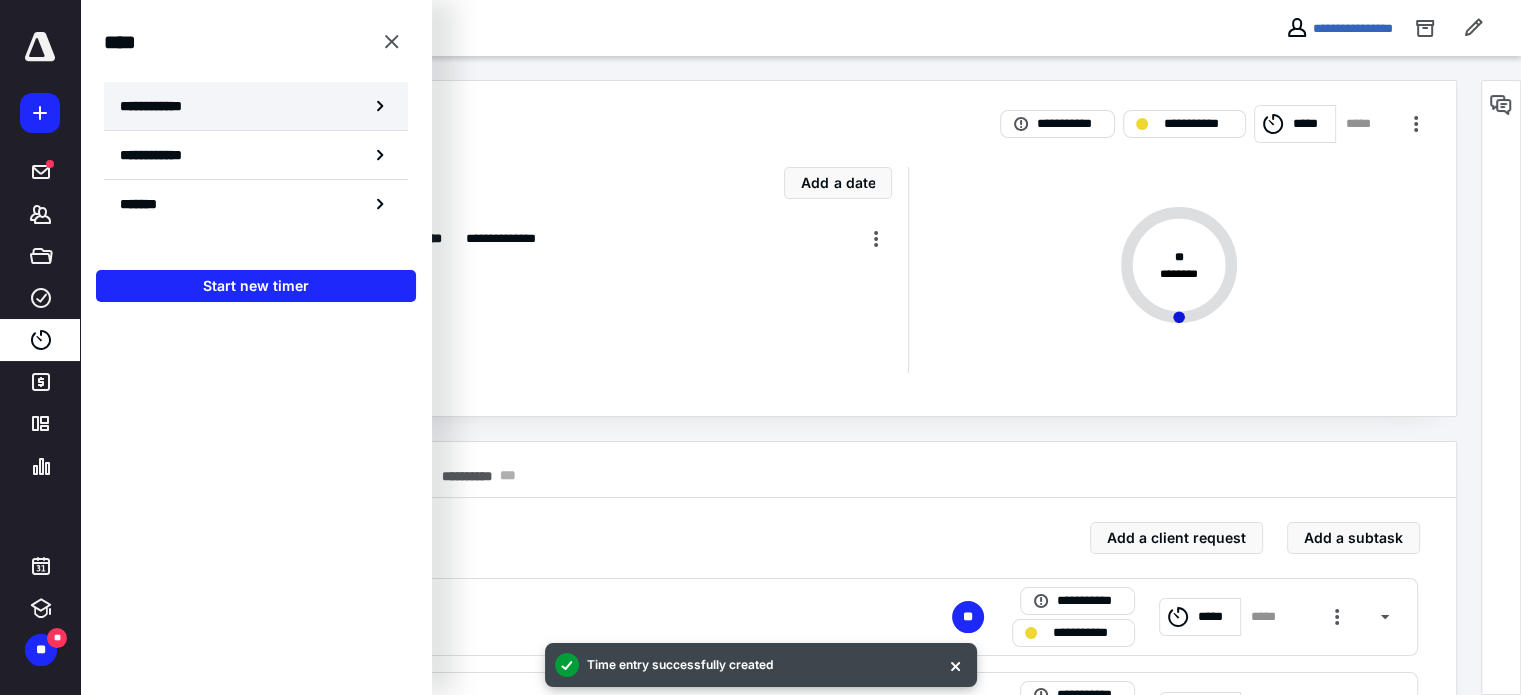 click on "**********" at bounding box center (256, 106) 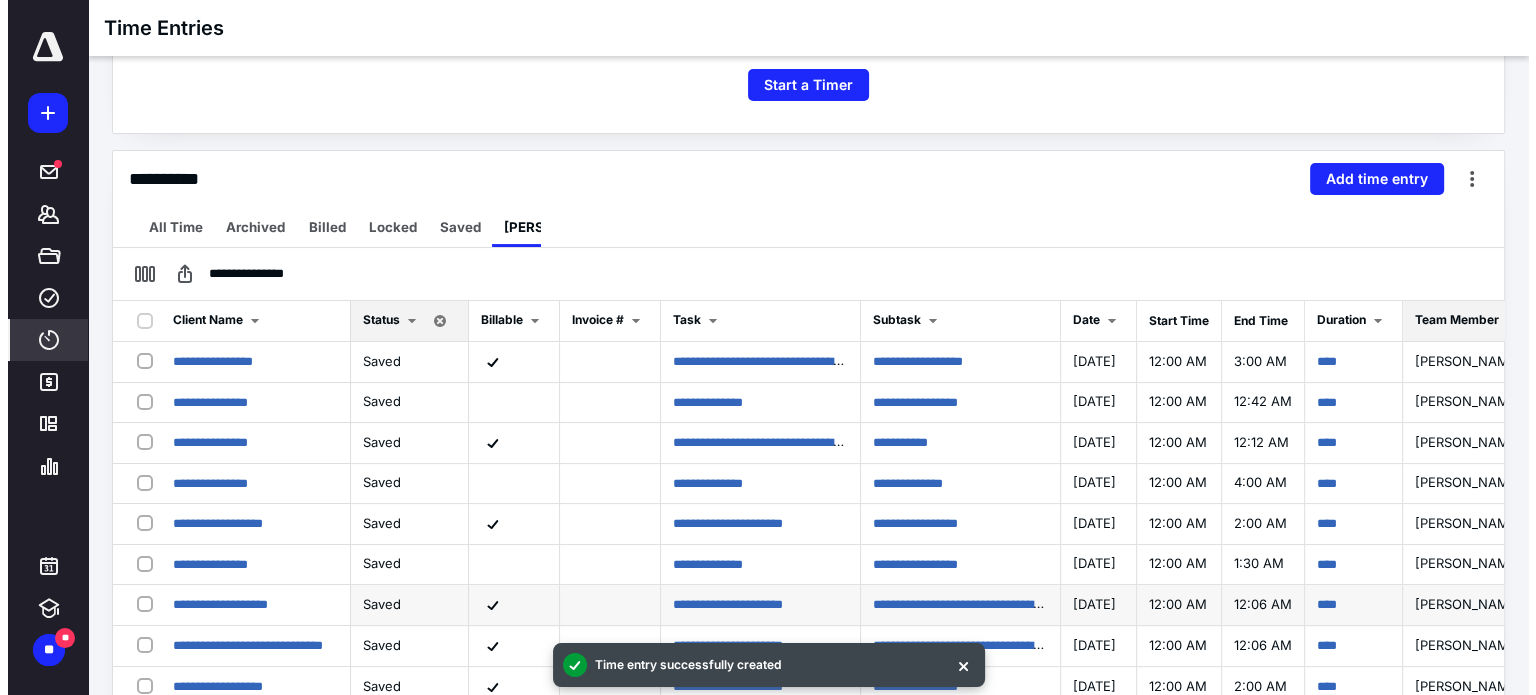scroll, scrollTop: 400, scrollLeft: 0, axis: vertical 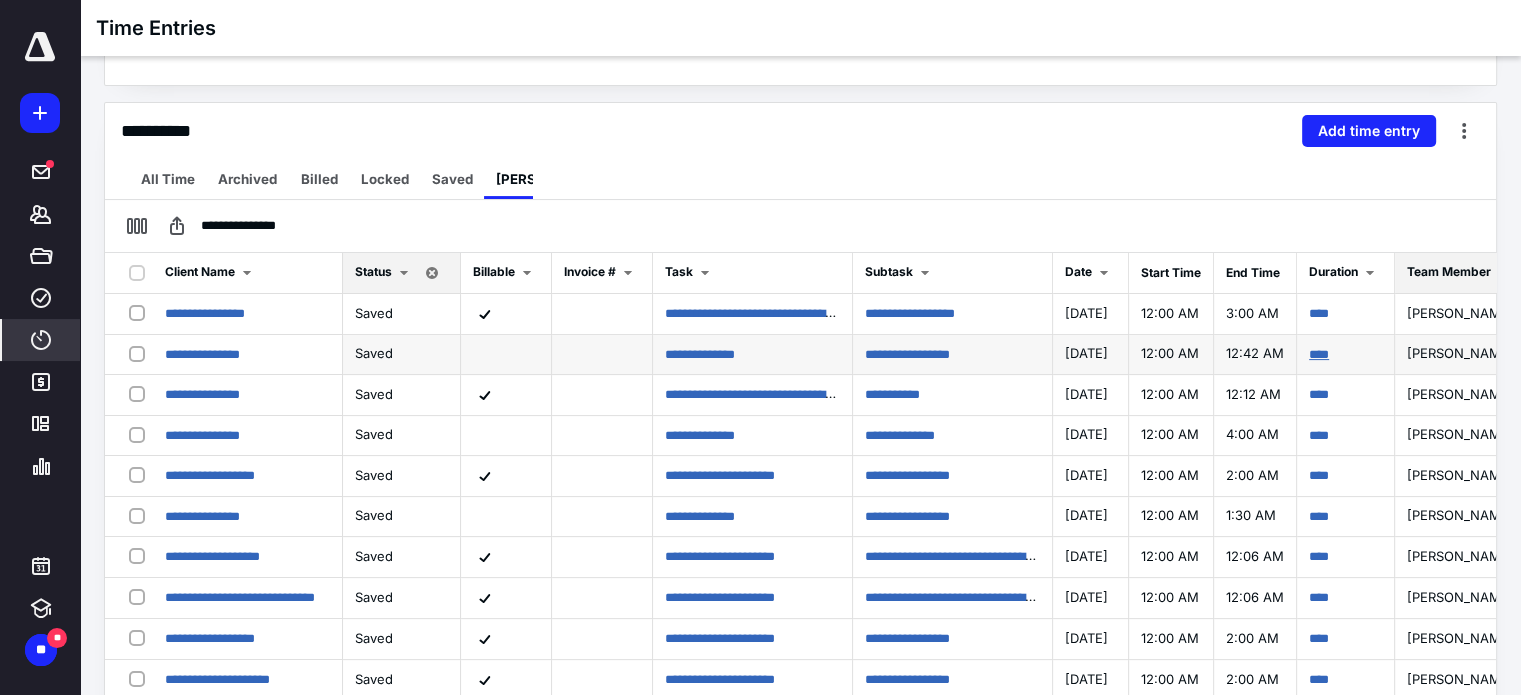 click on "****" at bounding box center (1319, 354) 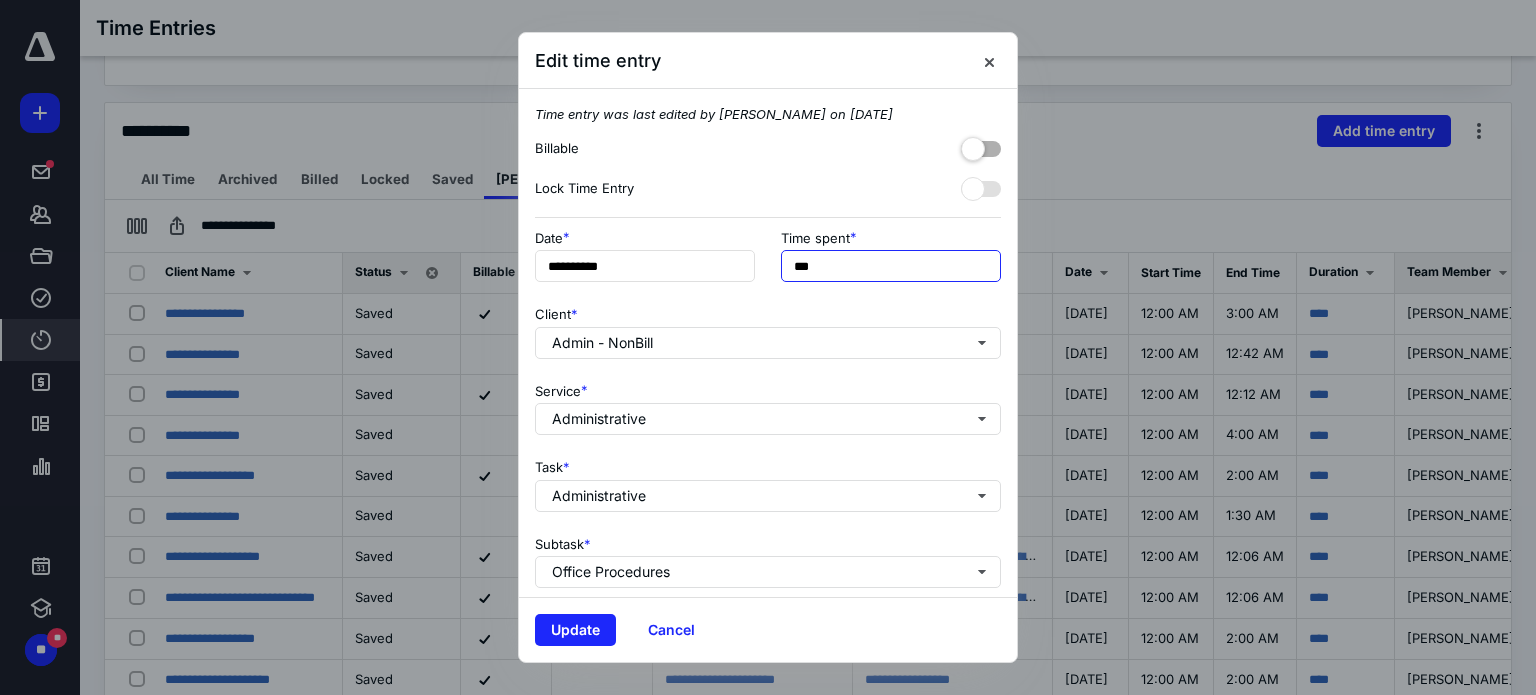 drag, startPoint x: 894, startPoint y: 267, endPoint x: 776, endPoint y: 275, distance: 118.270874 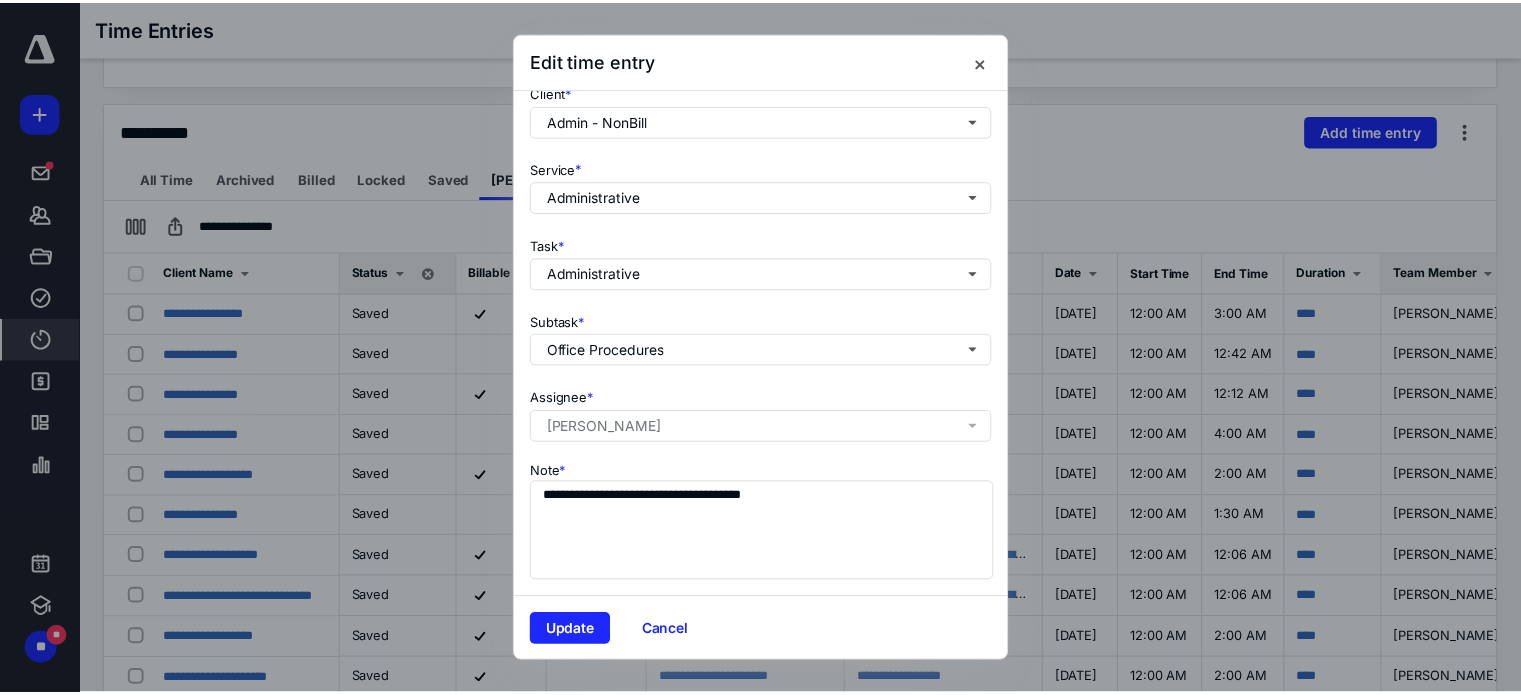 scroll, scrollTop: 237, scrollLeft: 0, axis: vertical 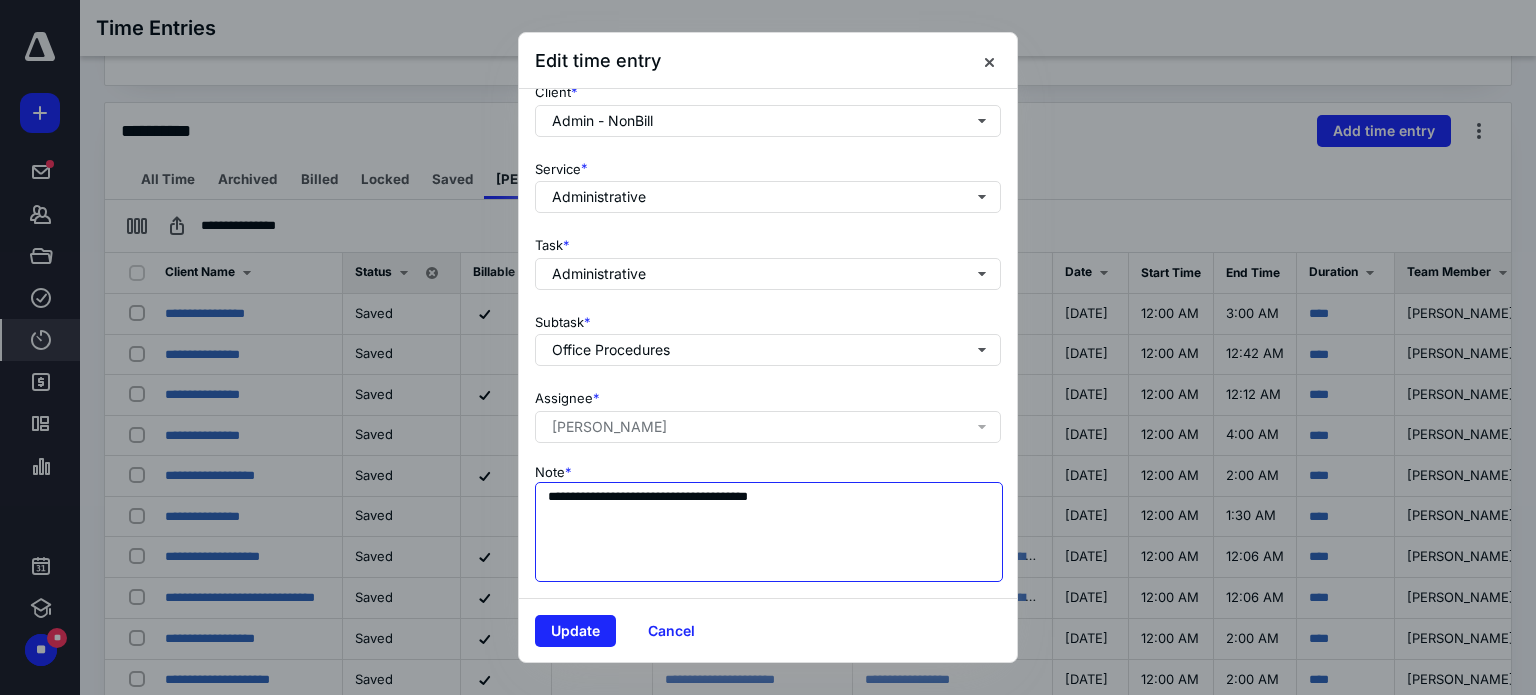type on "**" 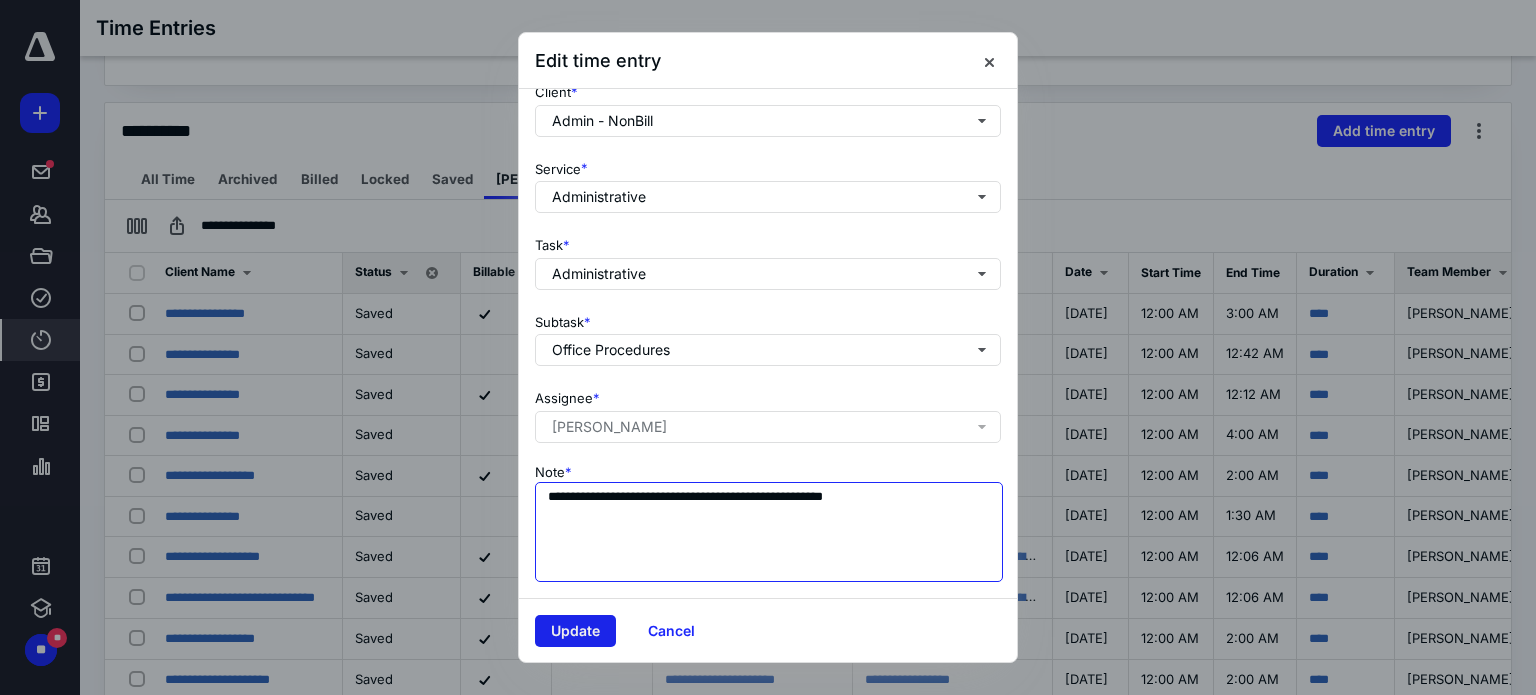 type on "**********" 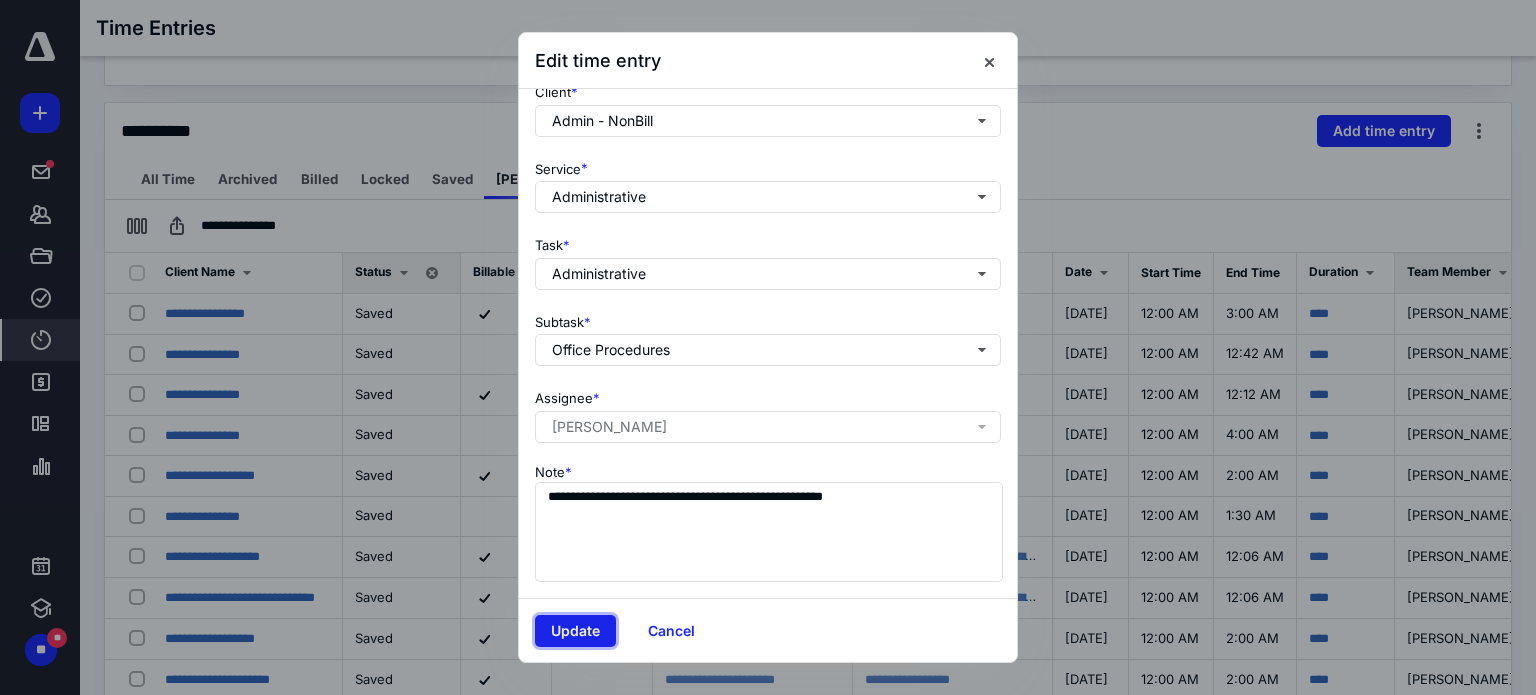 click on "Update" at bounding box center [575, 631] 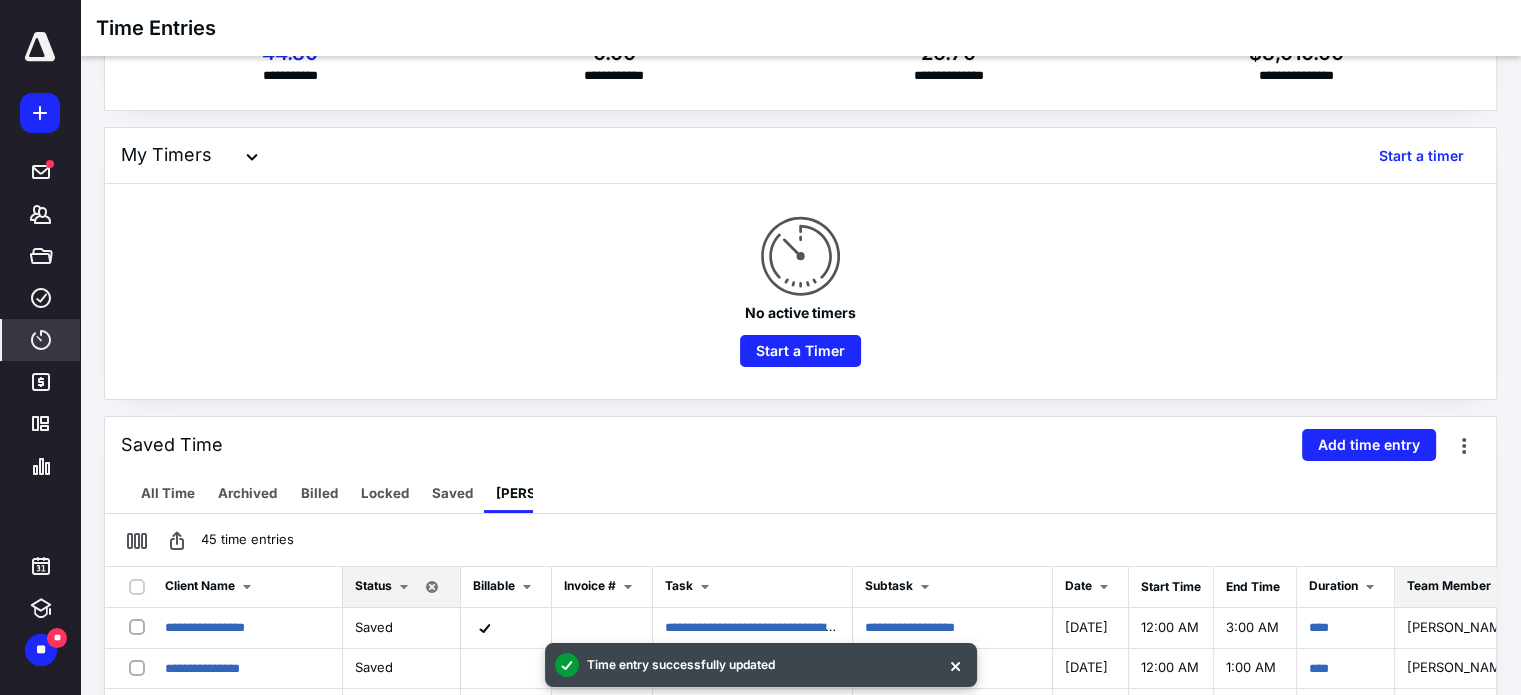 scroll, scrollTop: 0, scrollLeft: 0, axis: both 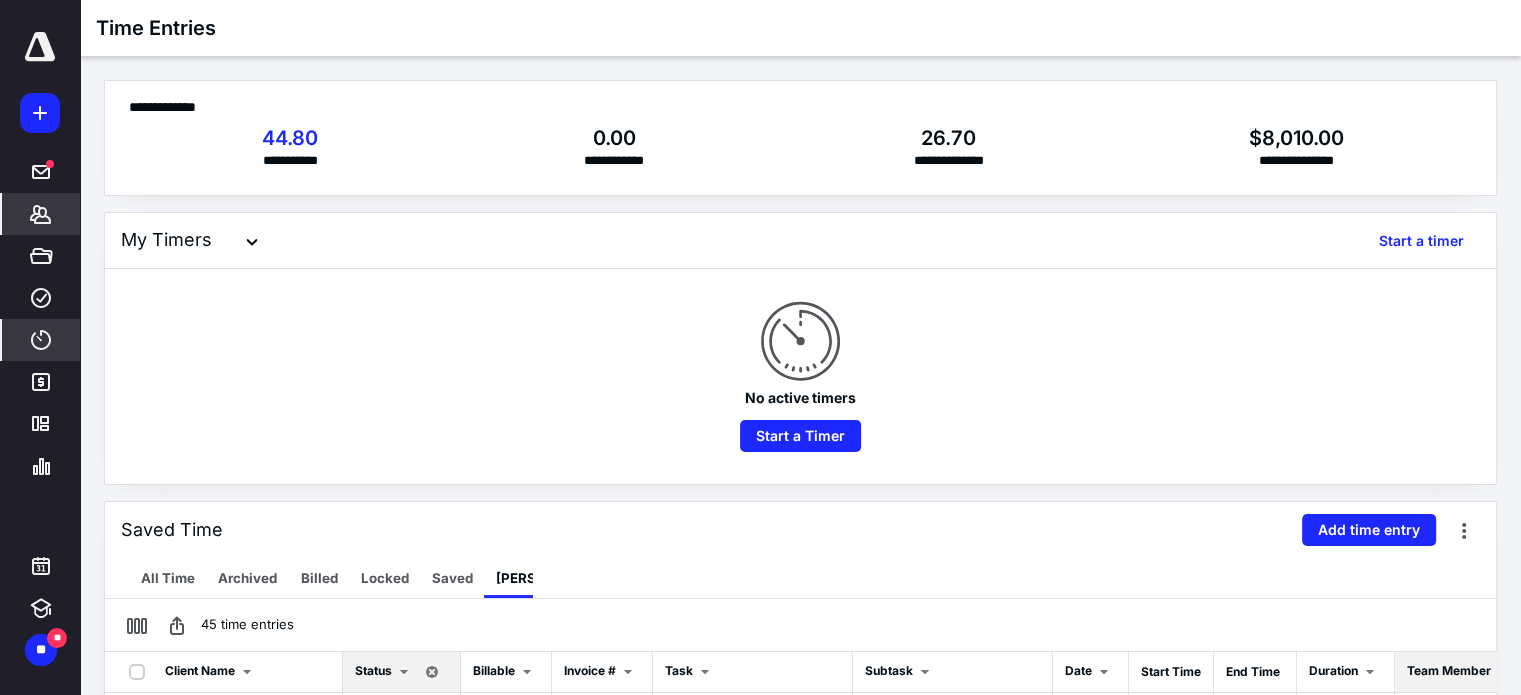 click on "*******" at bounding box center [41, 214] 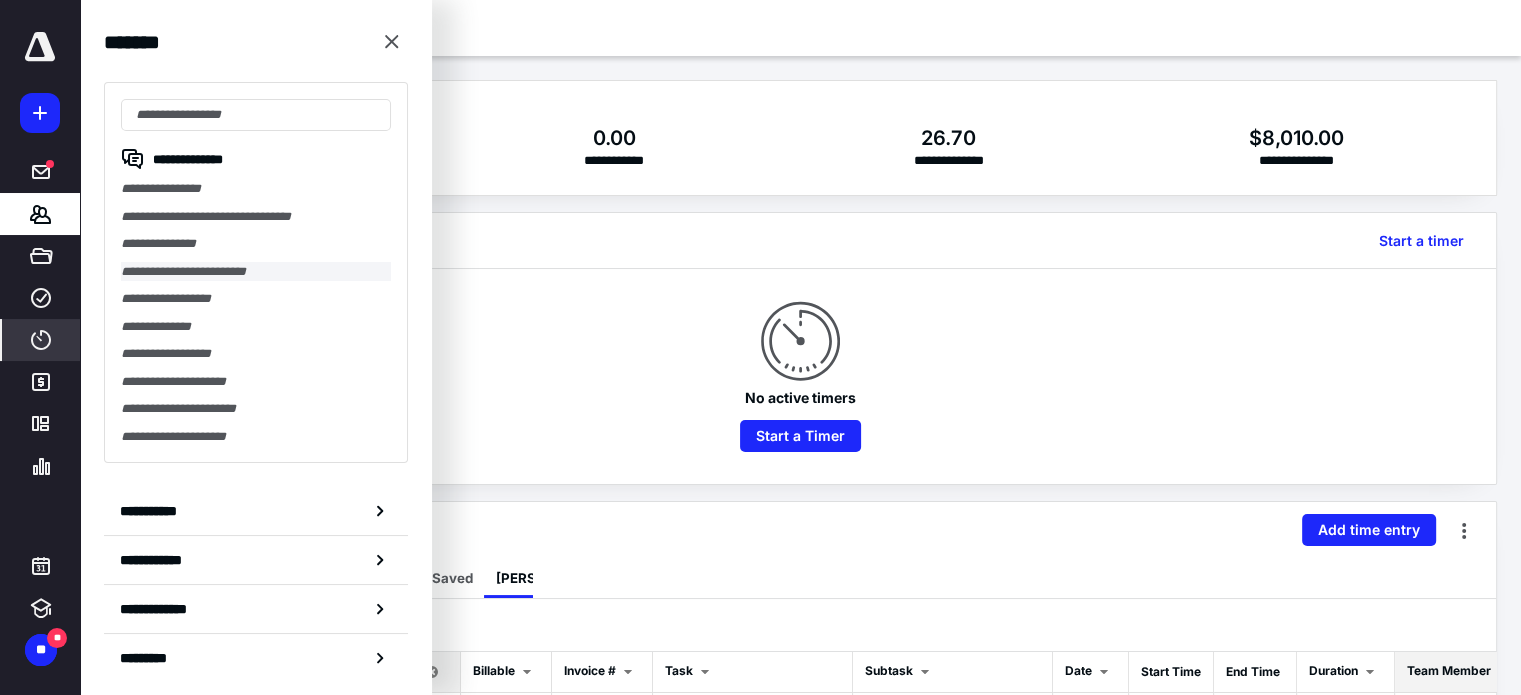 click on "**********" at bounding box center (256, 272) 